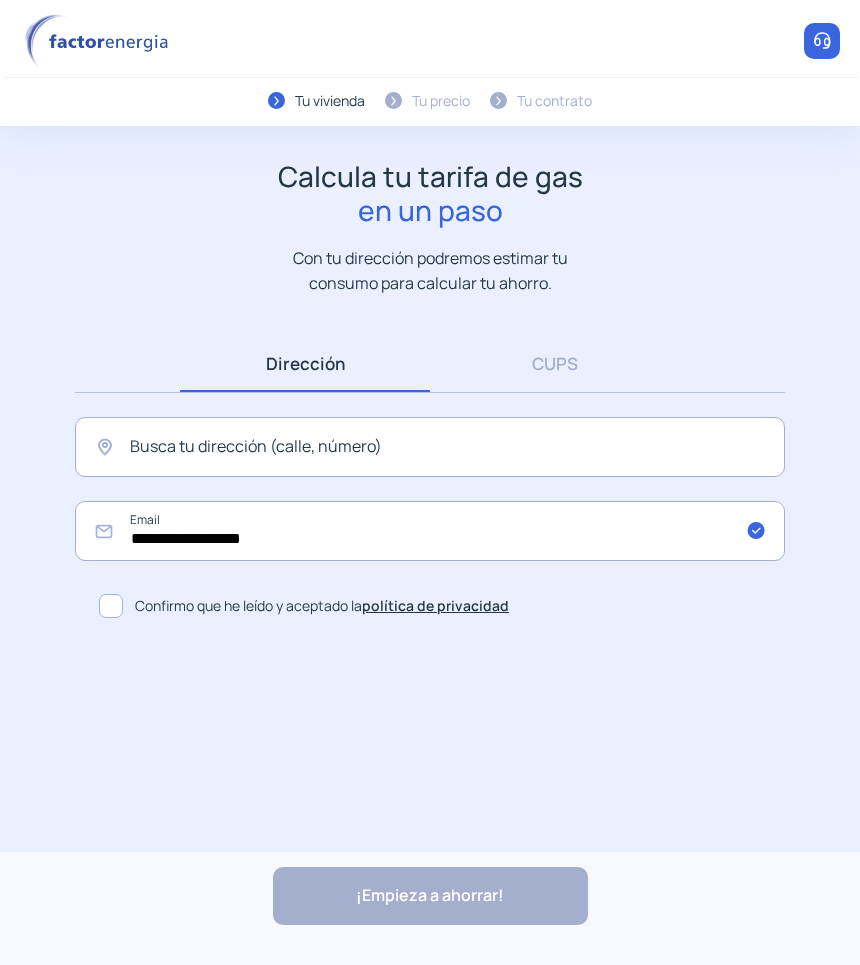 scroll, scrollTop: 0, scrollLeft: 0, axis: both 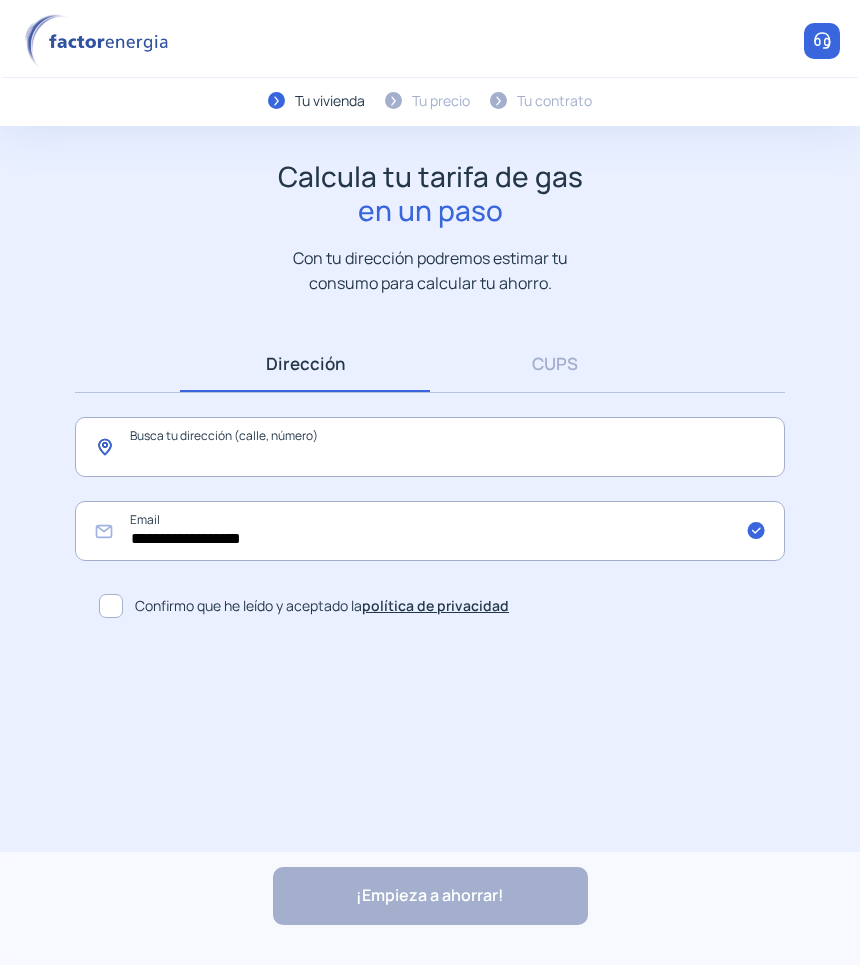 click 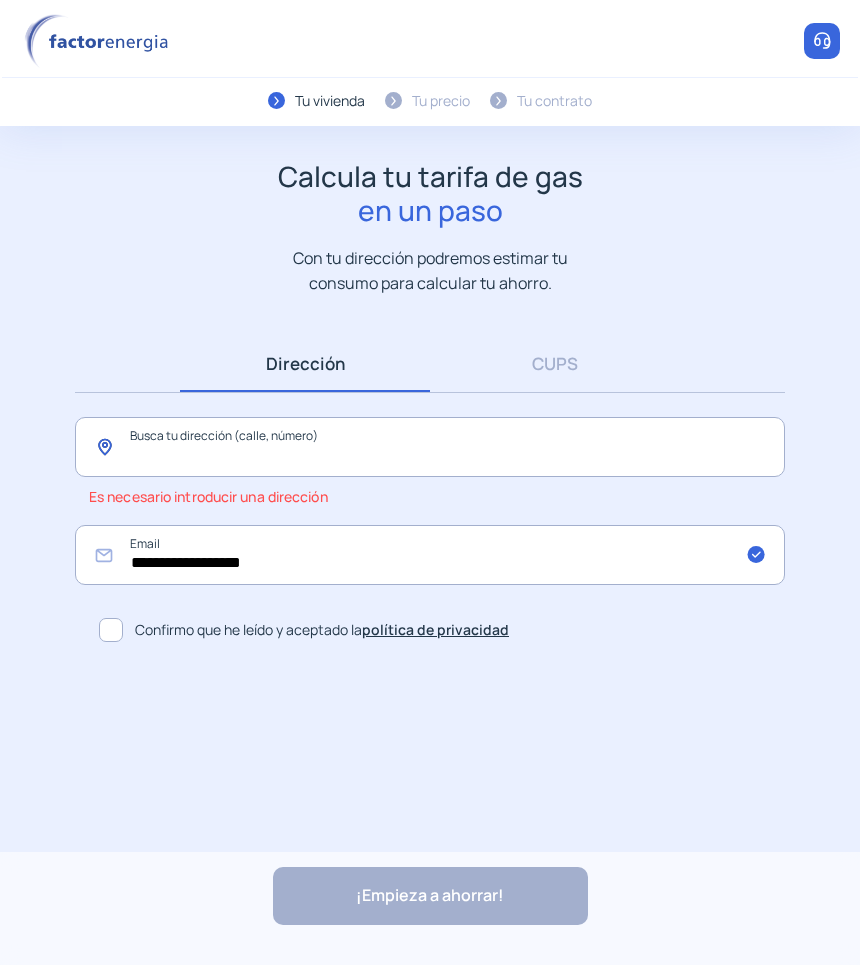 click 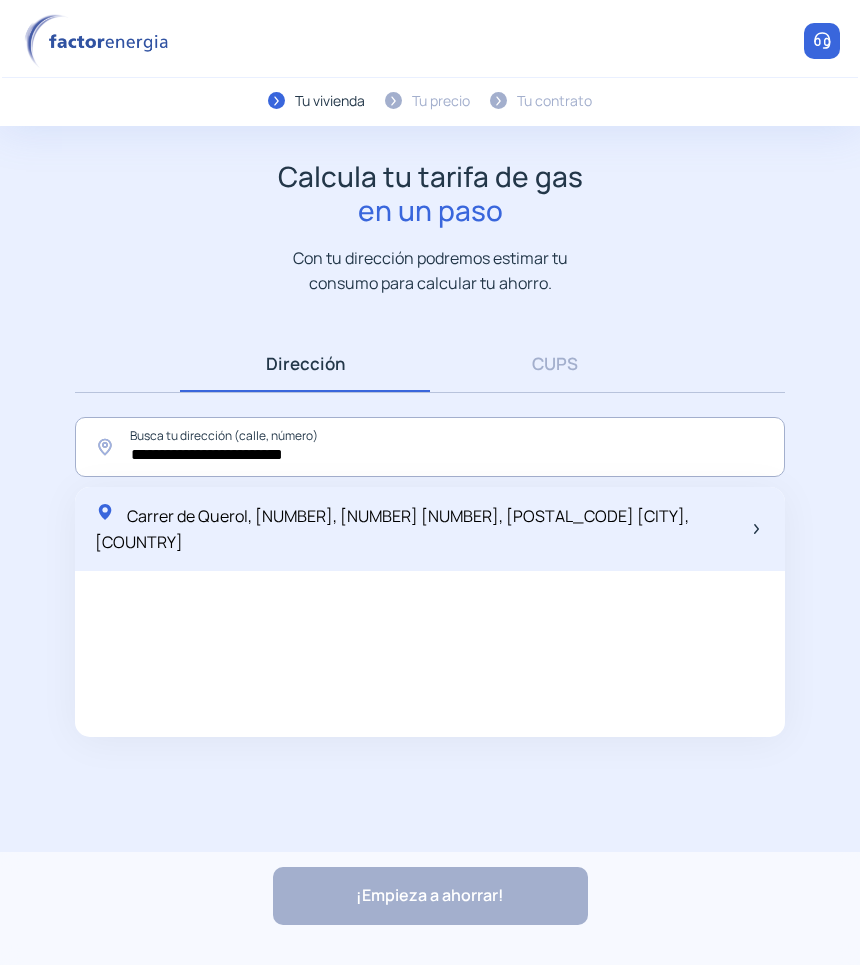 click on "Carrer de Querol, 24, 1 1, 17520 Puigcerdà, España" 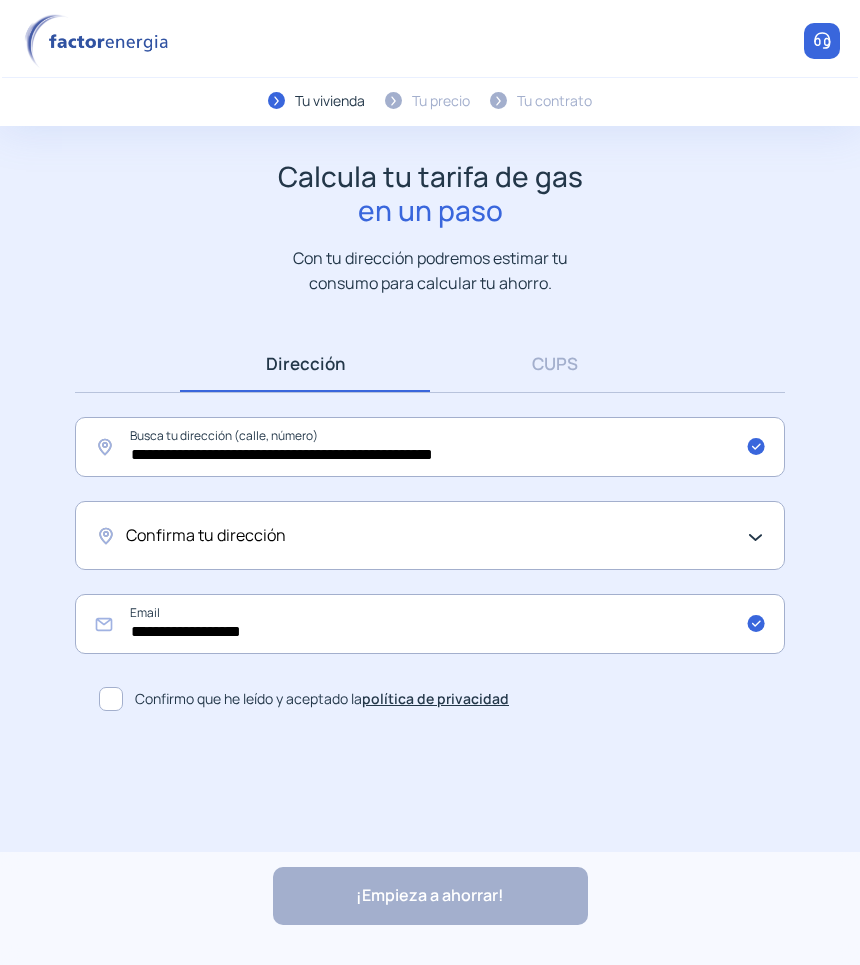 click on "Confirma tu dirección" 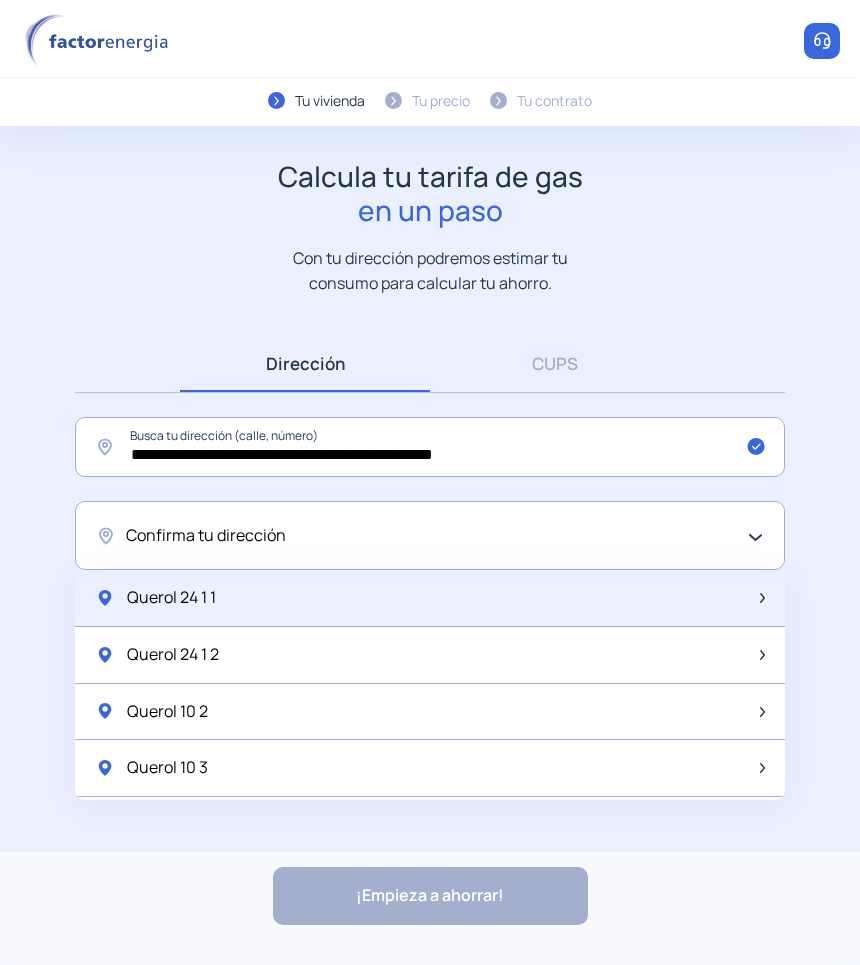 click on "Querol 24   1 1" 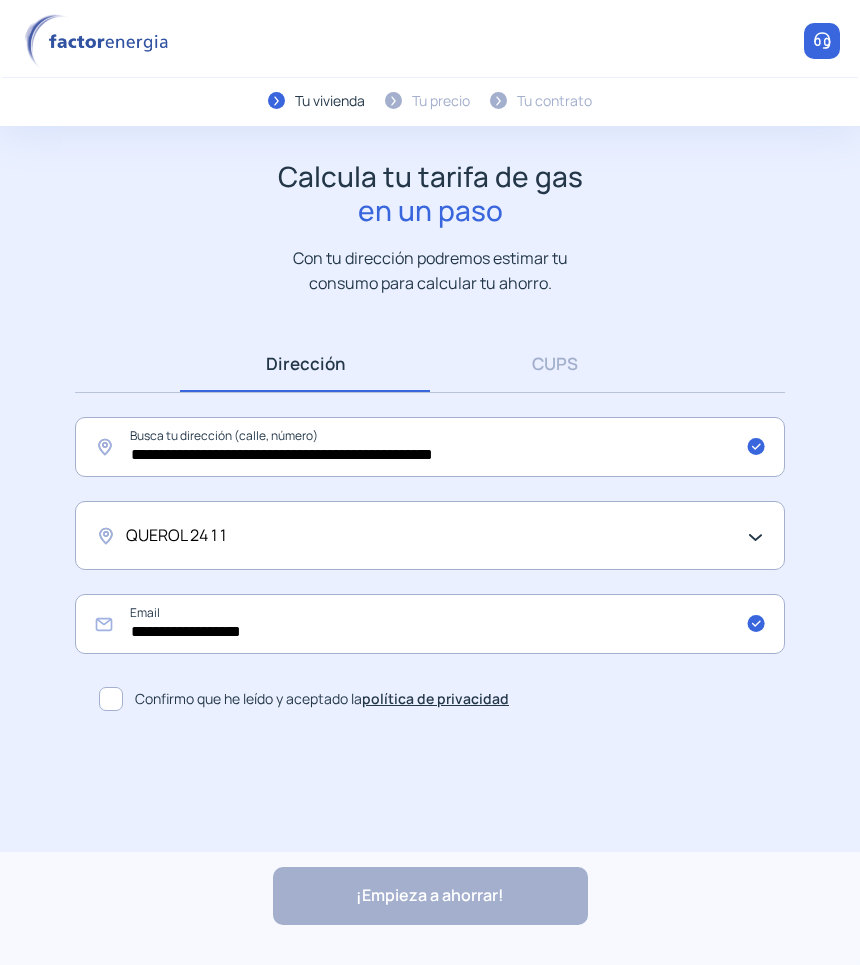 click 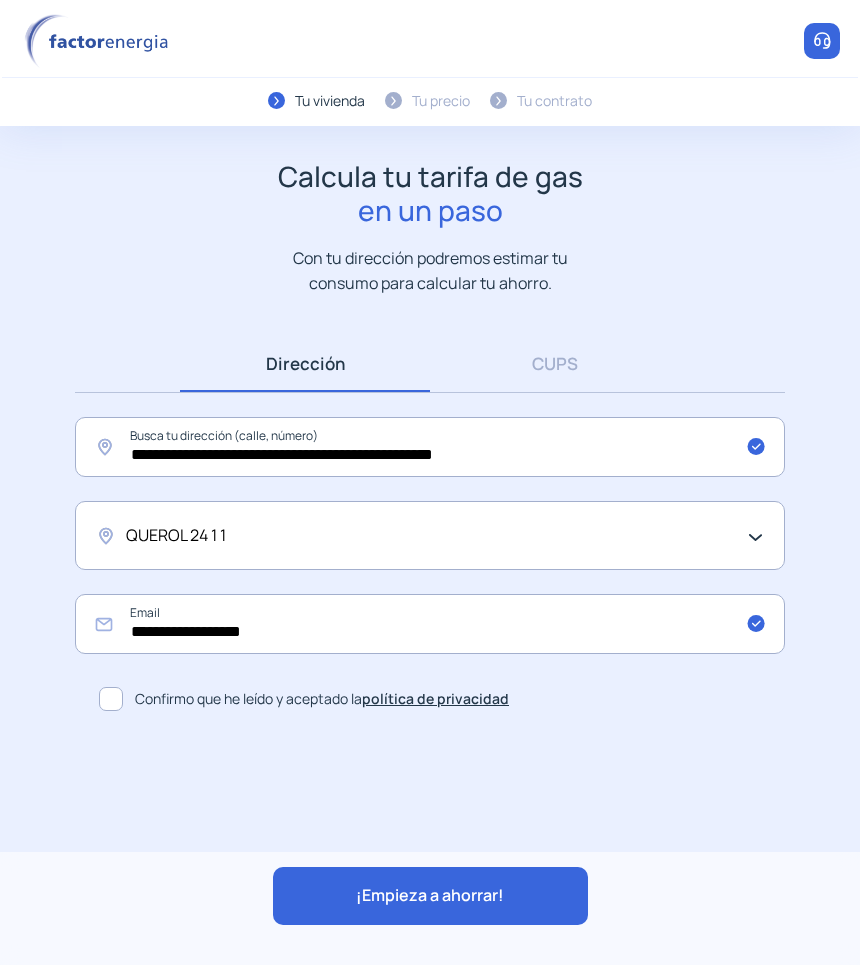 click on "¡Empieza a ahorrar!" 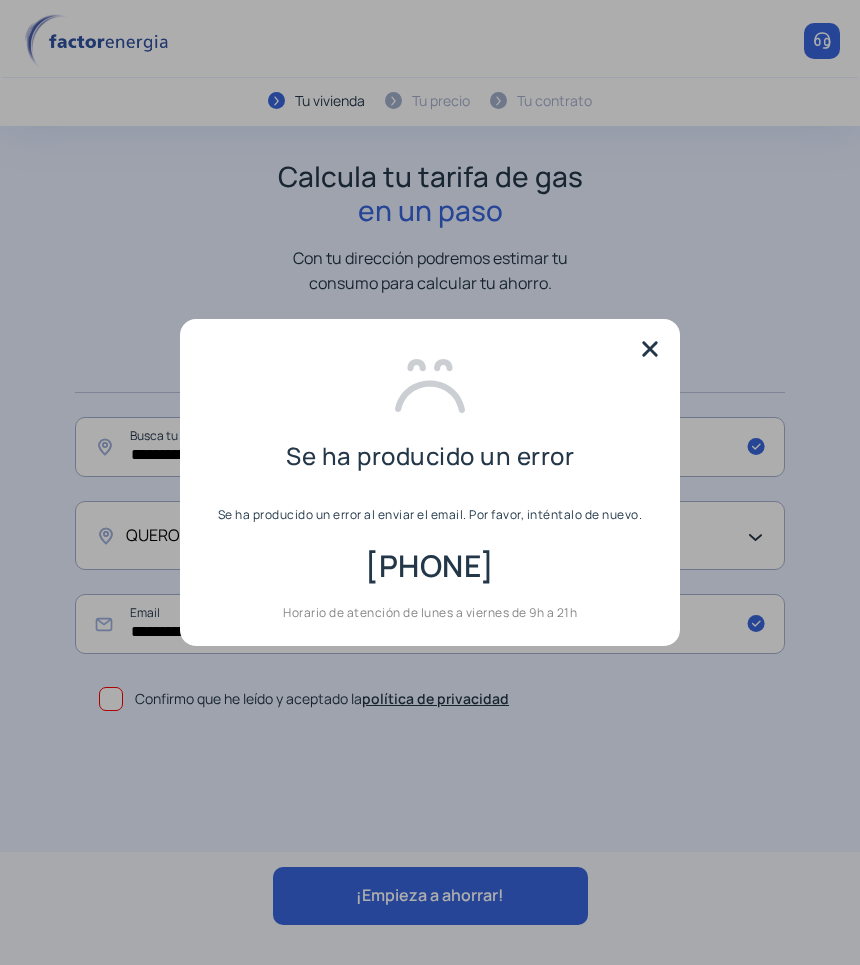 click at bounding box center [650, 349] 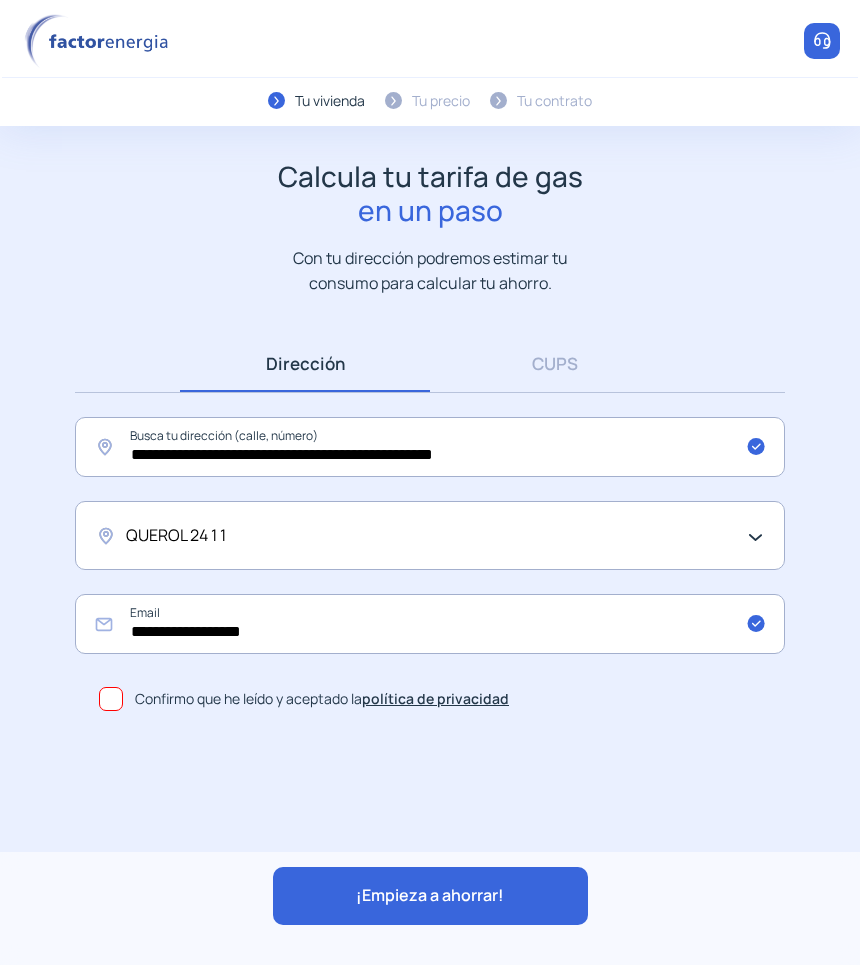 click on "¡Empieza a ahorrar!" 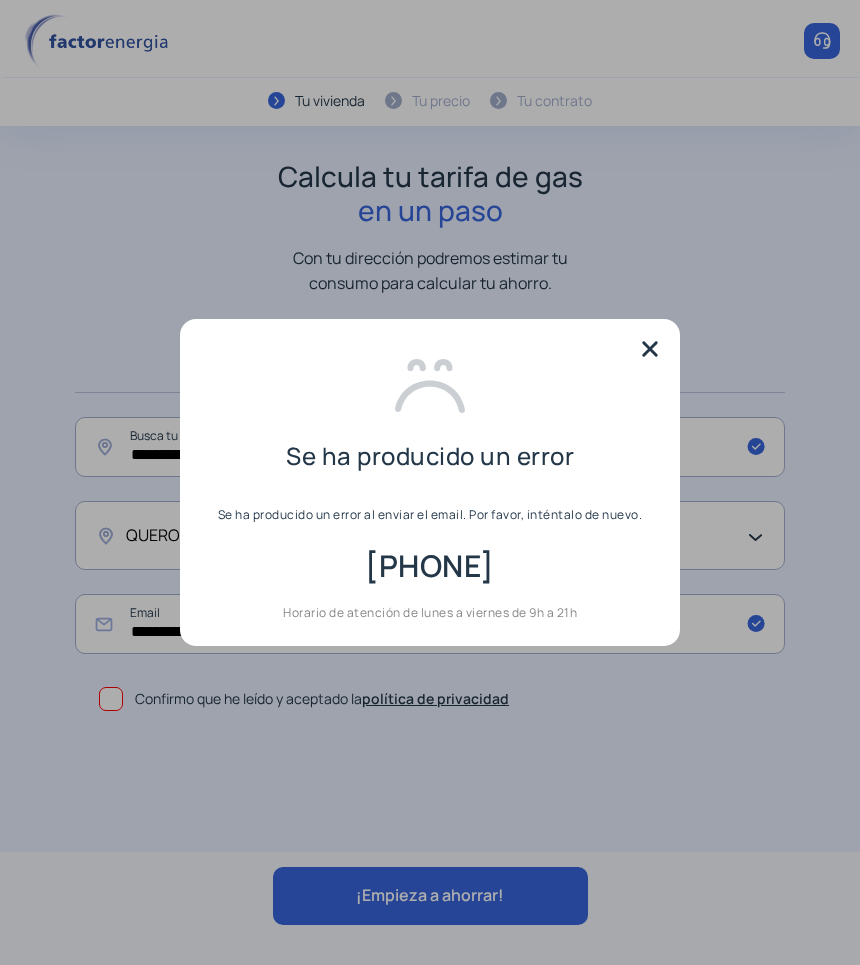drag, startPoint x: 655, startPoint y: 341, endPoint x: 578, endPoint y: 402, distance: 98.23441 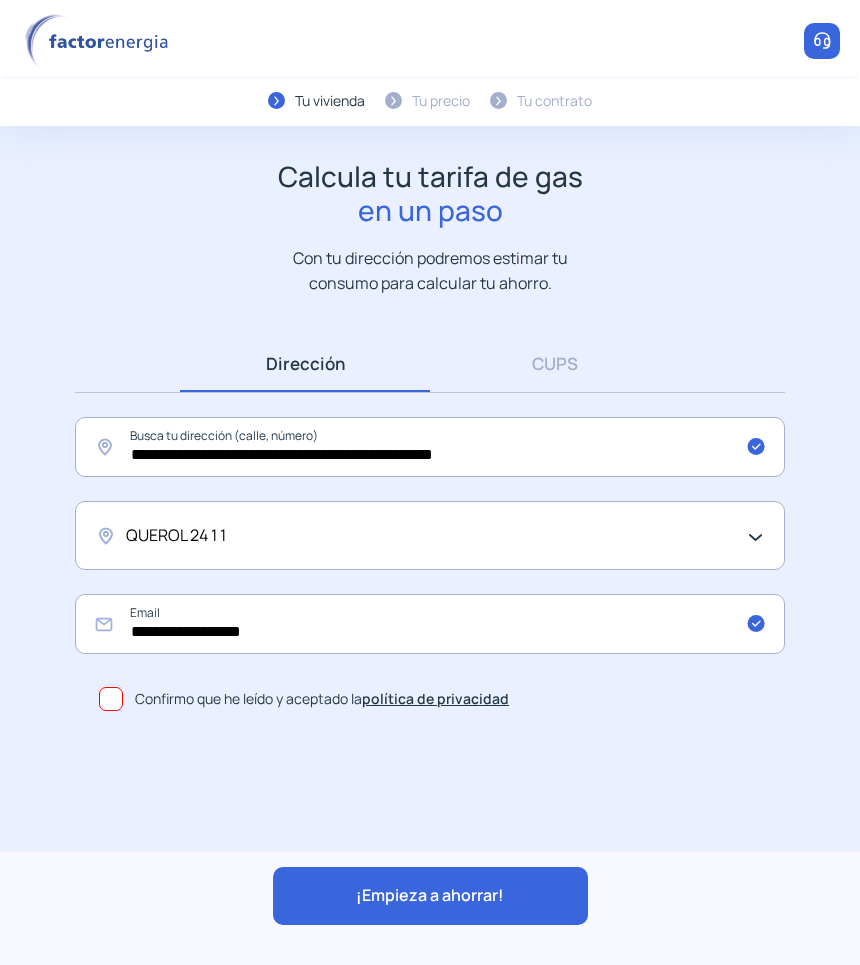 click on "QUEROL 24   1 1" 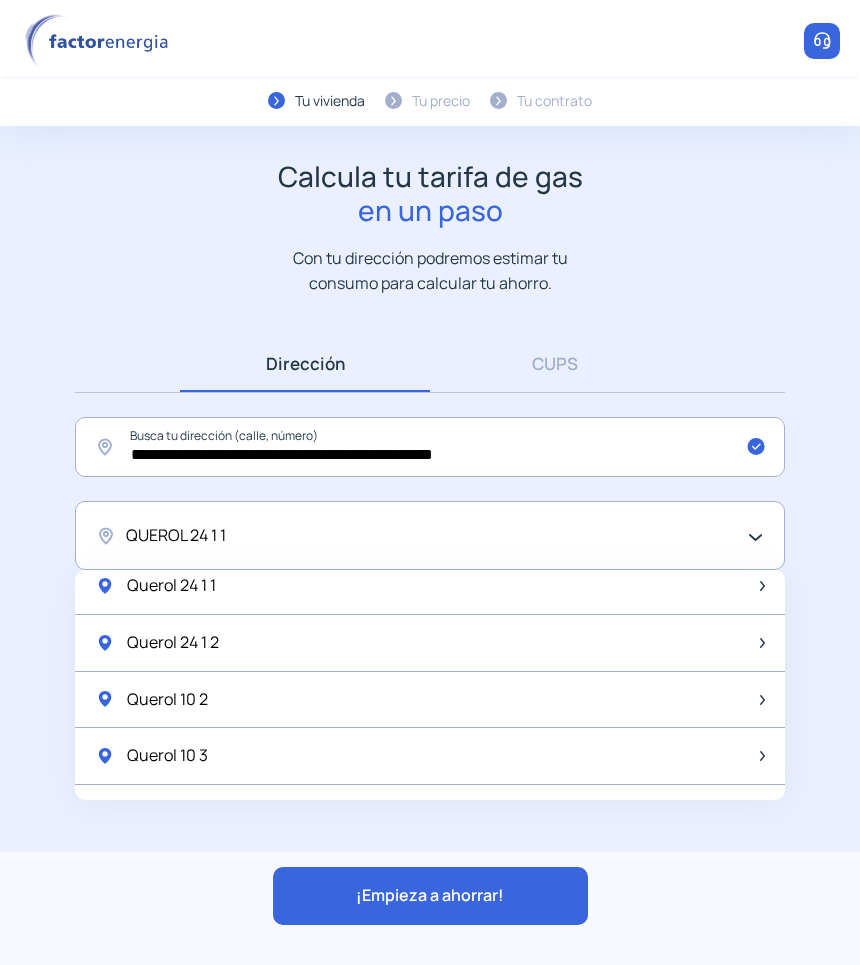 scroll, scrollTop: 0, scrollLeft: 0, axis: both 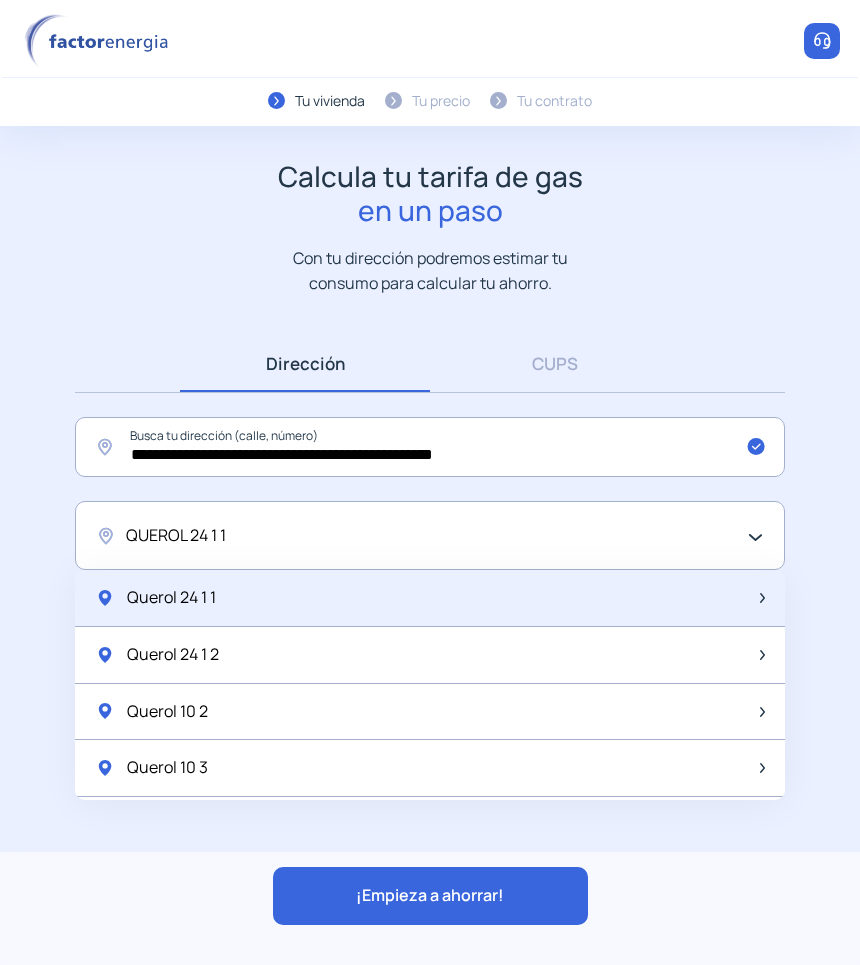 click on "Querol 24   1 1" 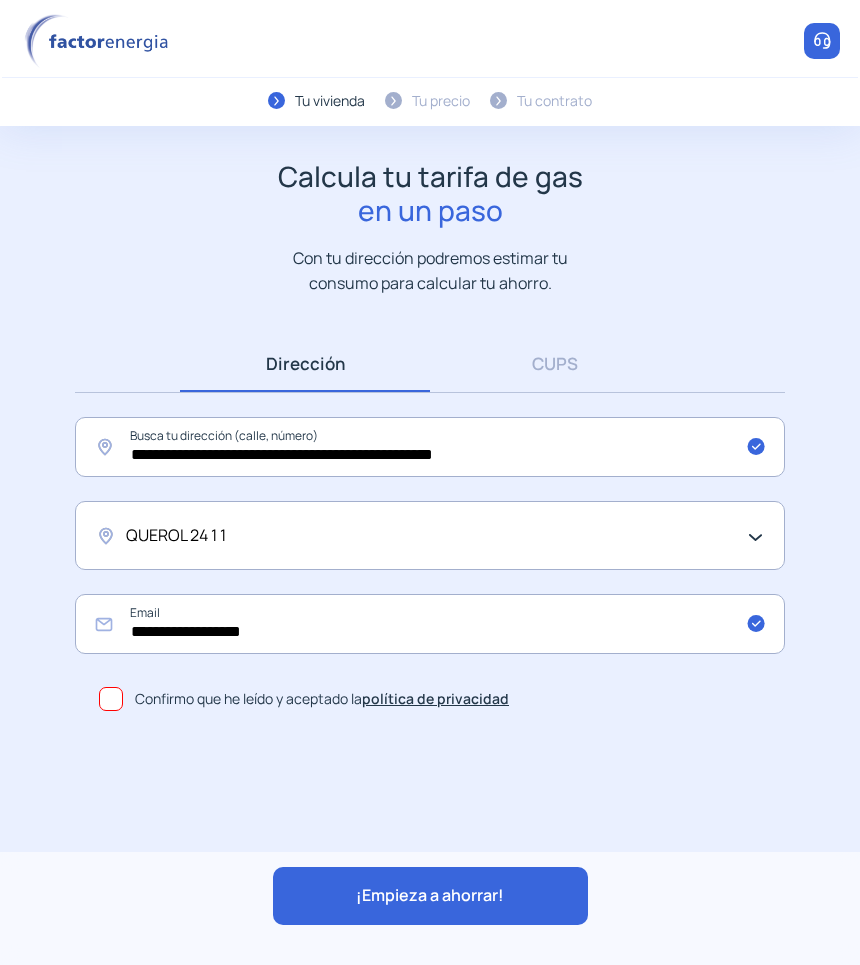 click on "¡Empieza a ahorrar!" 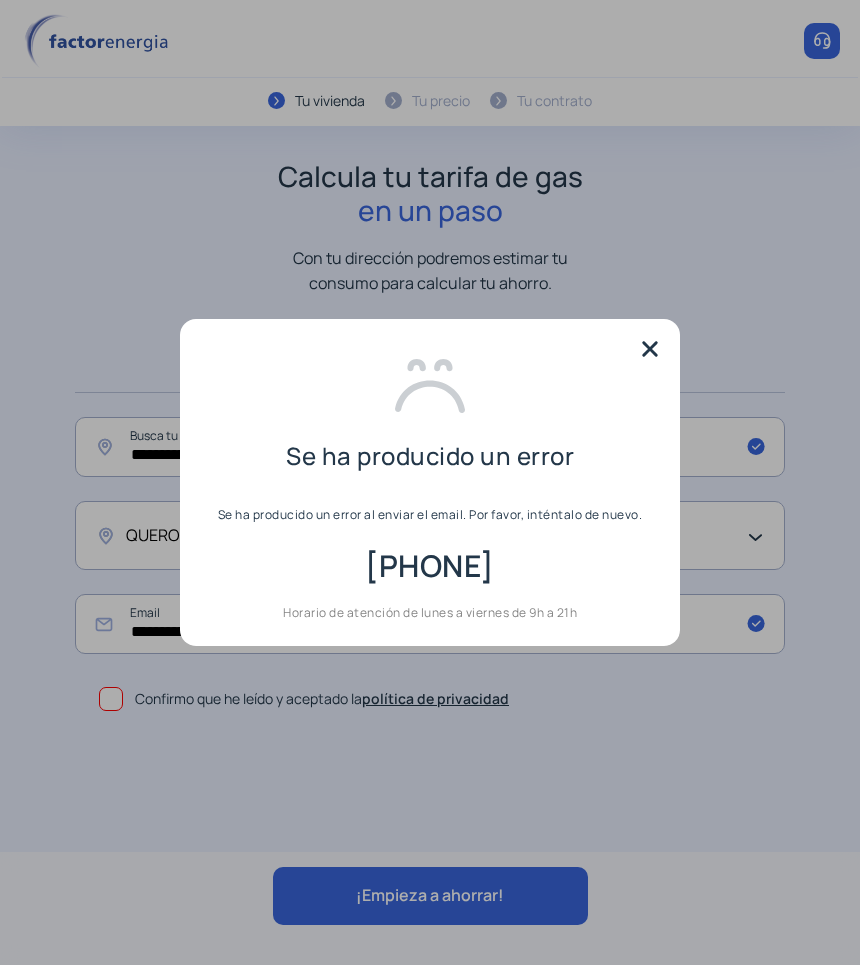 click at bounding box center [650, 349] 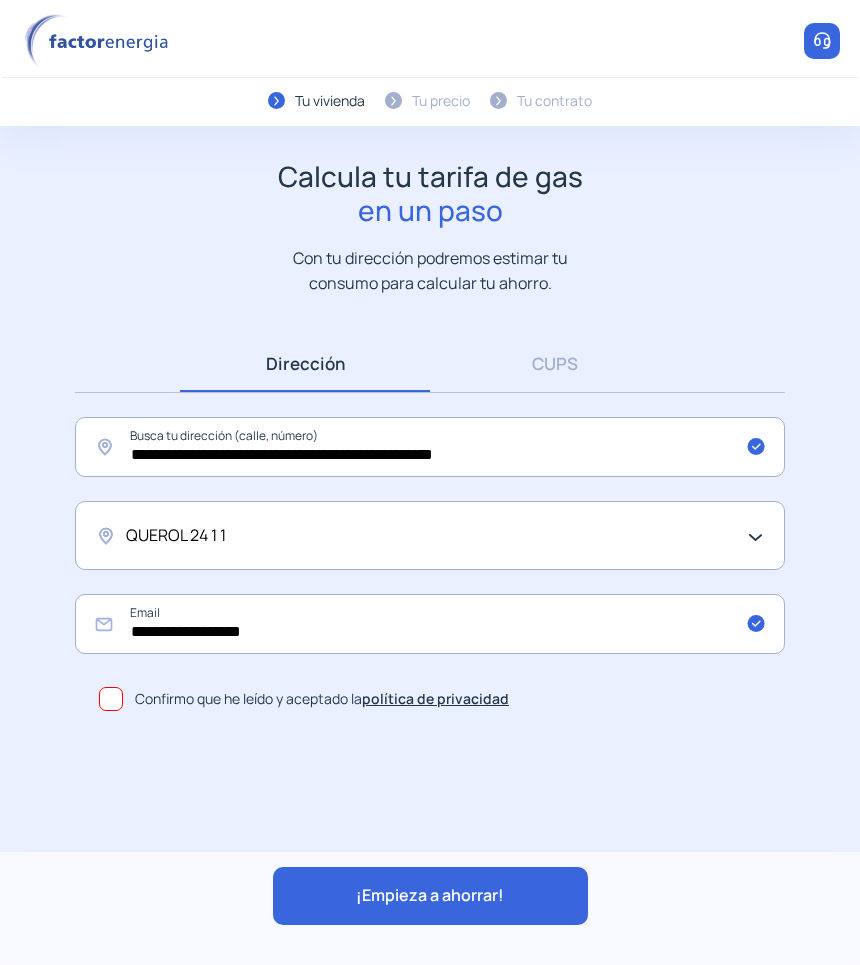 click on "Tu vivienda Tu precio Tu contrato Te ayudamos" 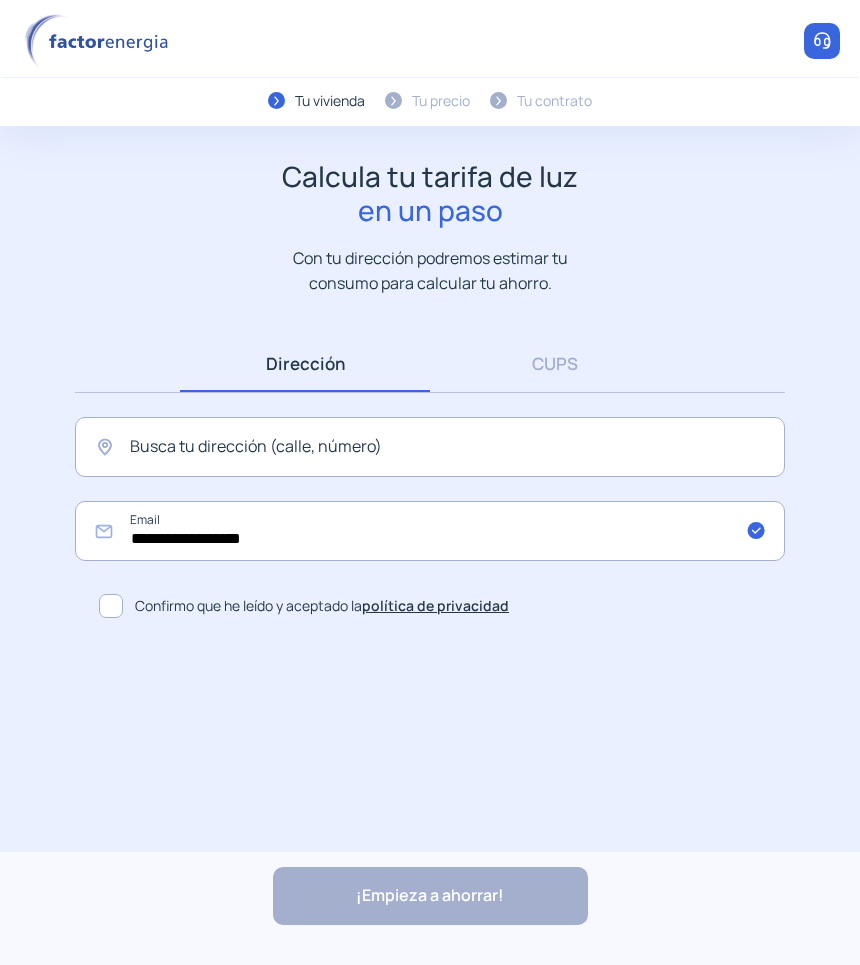 scroll, scrollTop: 0, scrollLeft: 0, axis: both 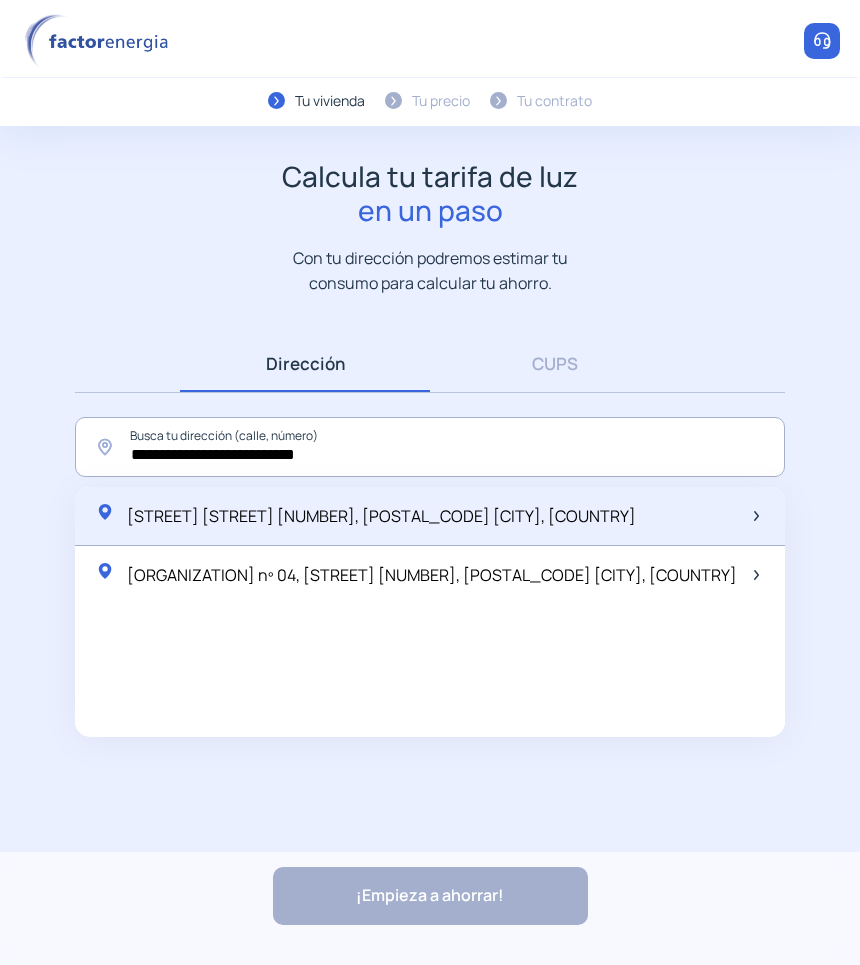 click on "[STREET] [STREET] [NUMBER], [POSTAL_CODE] [CITY], [COUNTRY]" 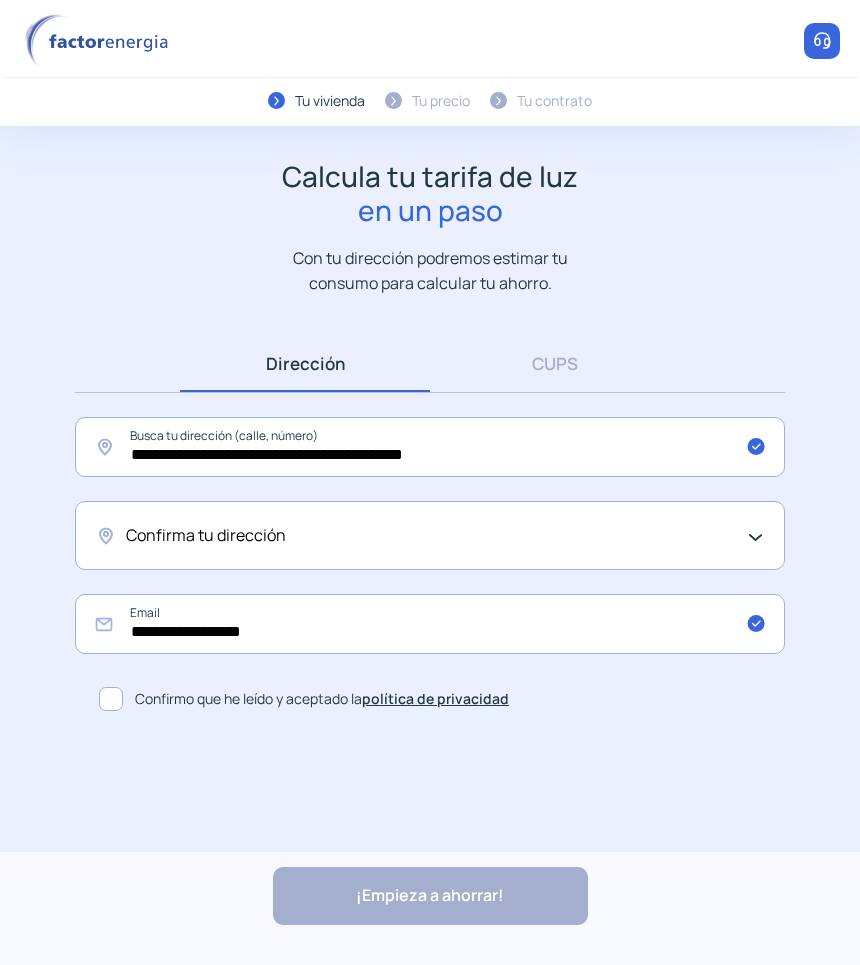 click on "Confirma tu dirección" 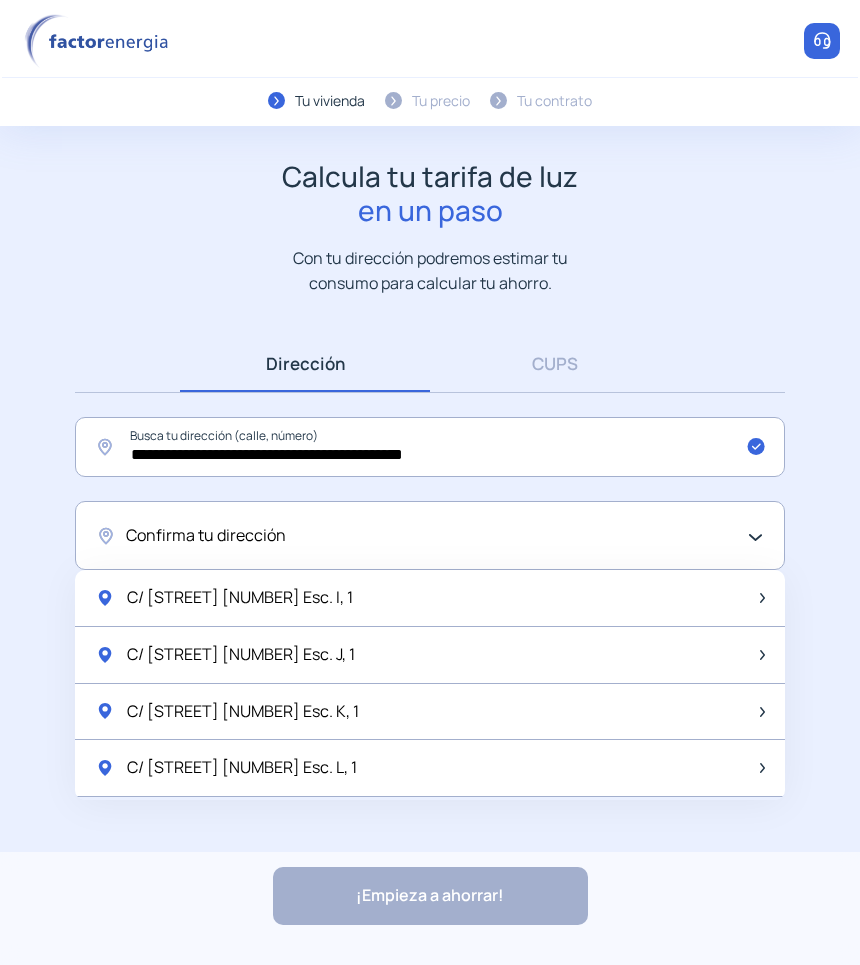 scroll, scrollTop: 292, scrollLeft: 0, axis: vertical 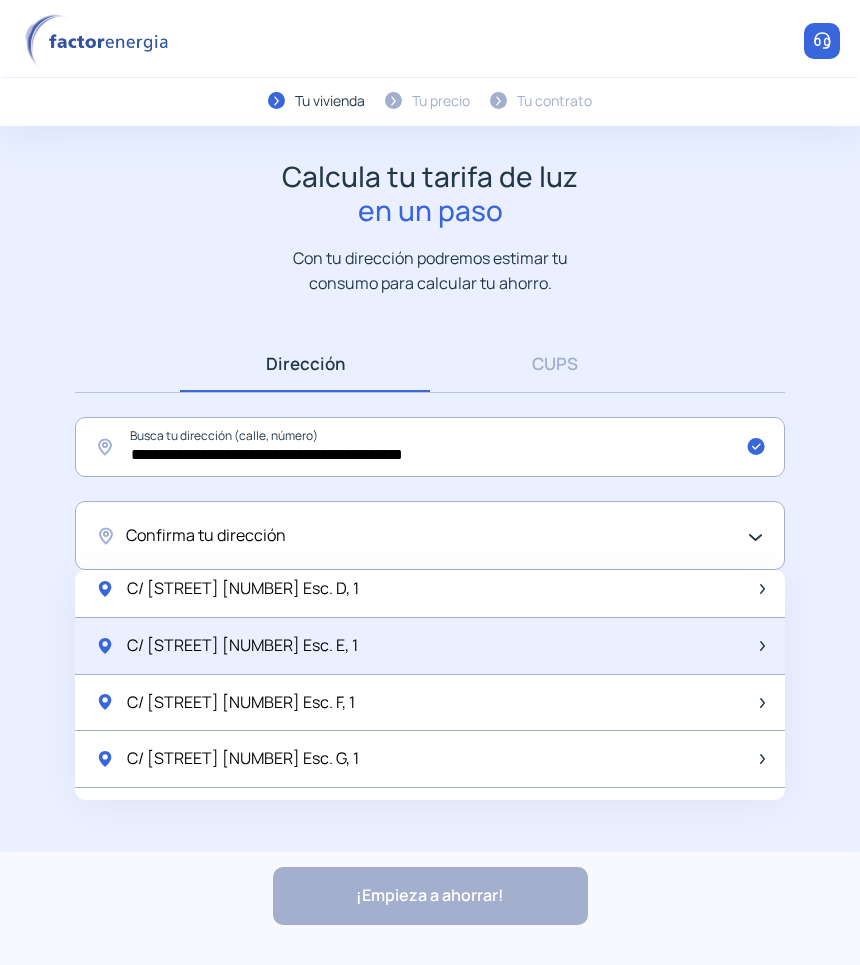 click on "C/ [STREET_NAME], [NUMBER] Esc. E, [NUMBER]" 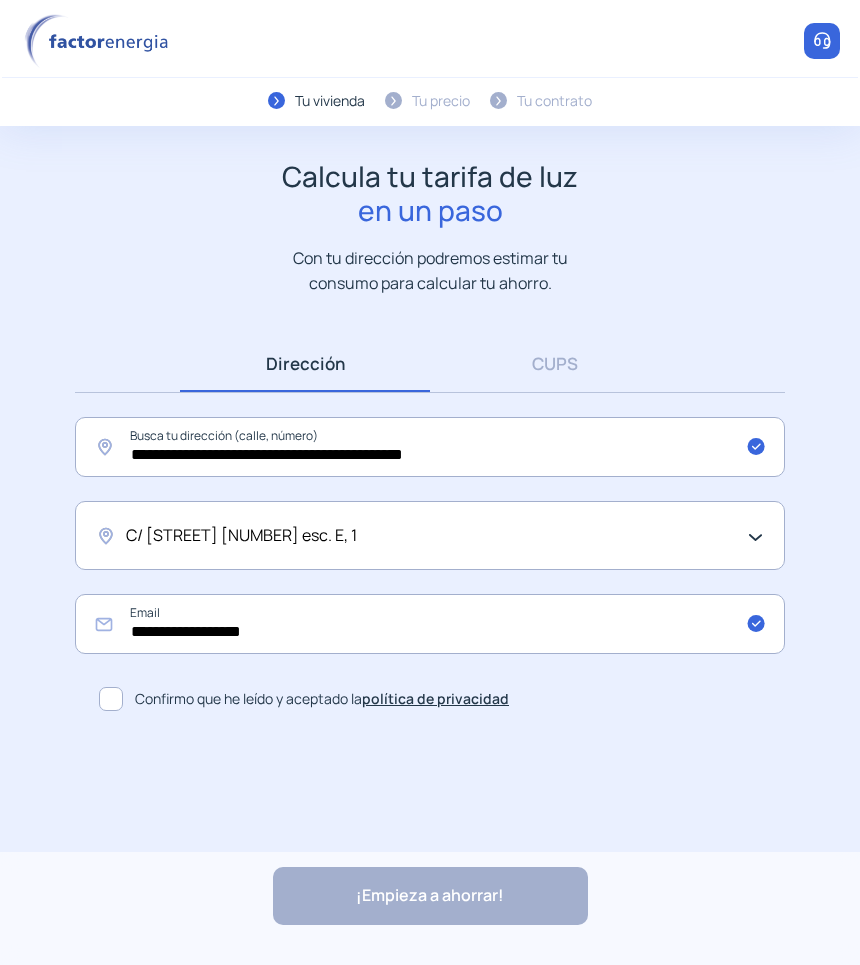 click 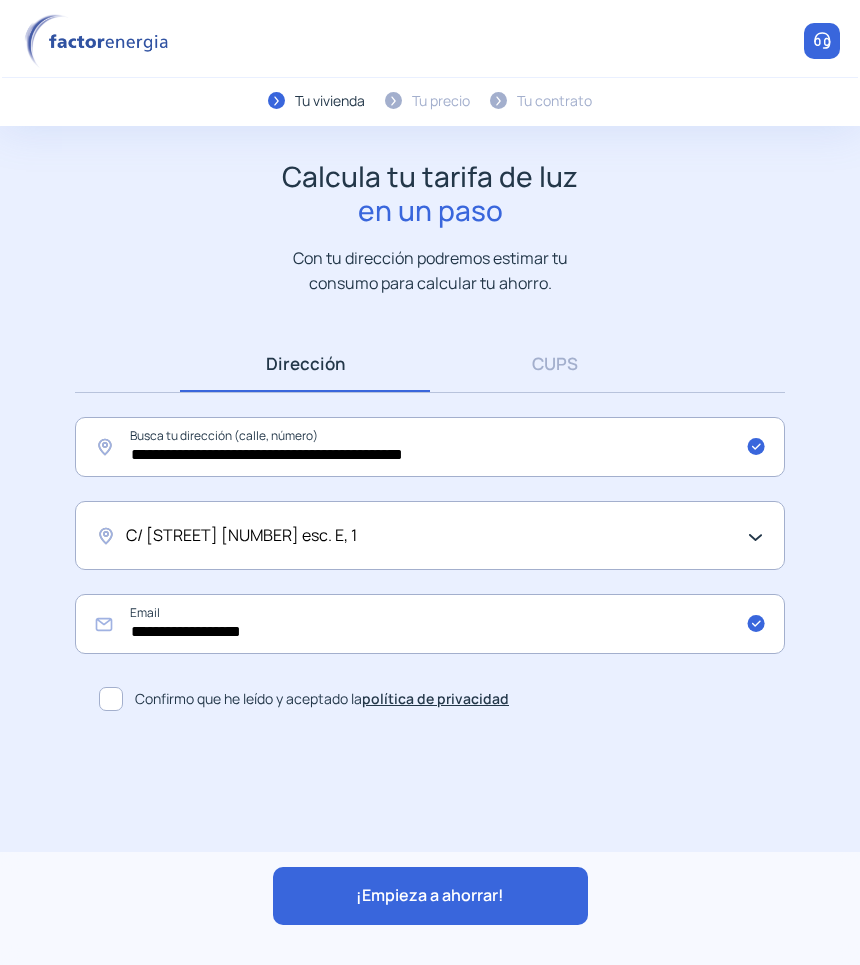 click on "¡Empieza a ahorrar!" 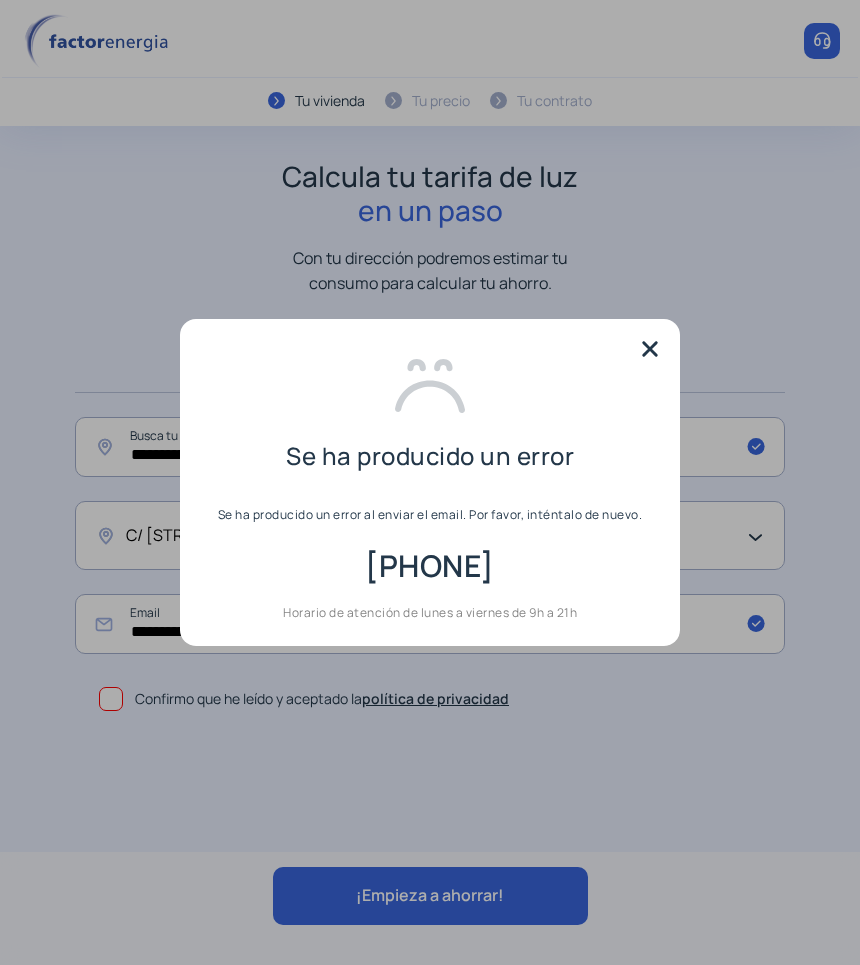click at bounding box center (650, 349) 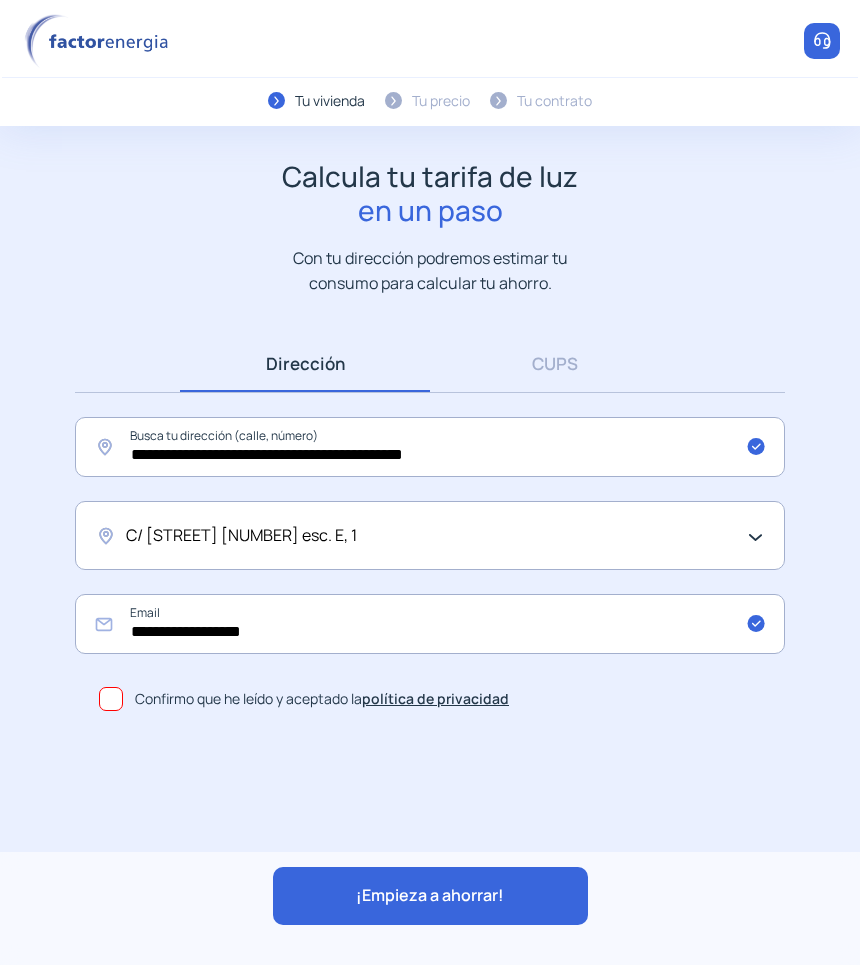 click on "C/ PINTOR VILAR, 1 esc. E, 1" 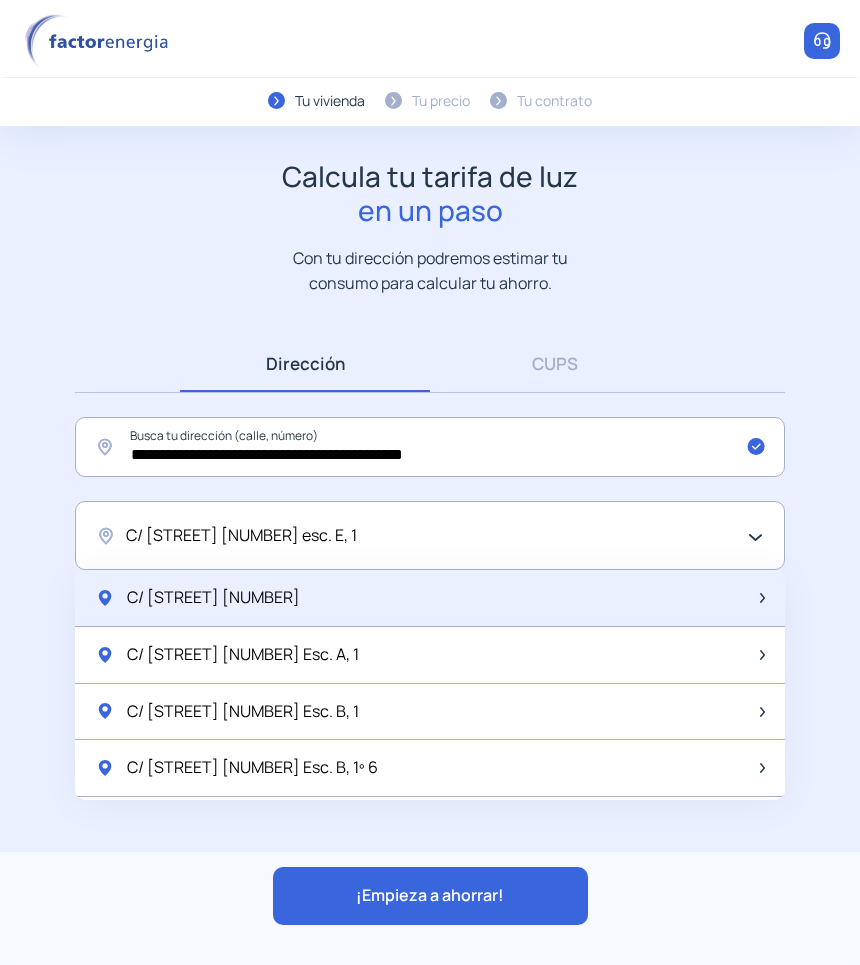 click on "C/ [STREET_NAME], [NUMBER]" 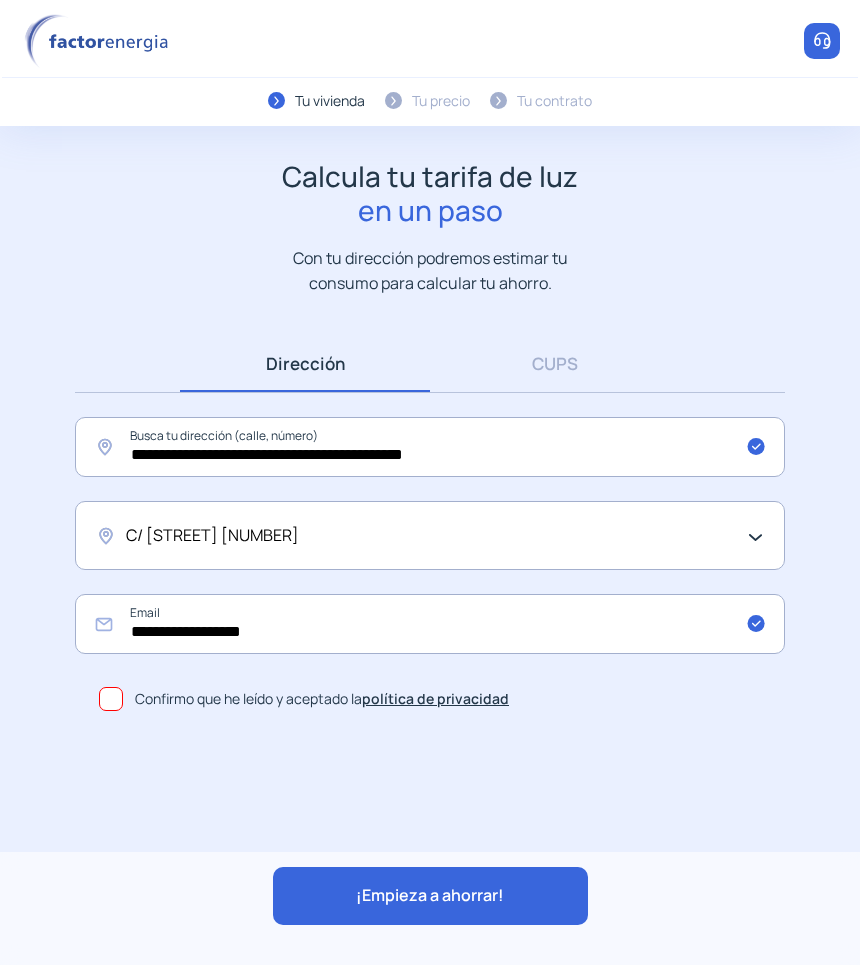 click on "¡Empieza a ahorrar!" 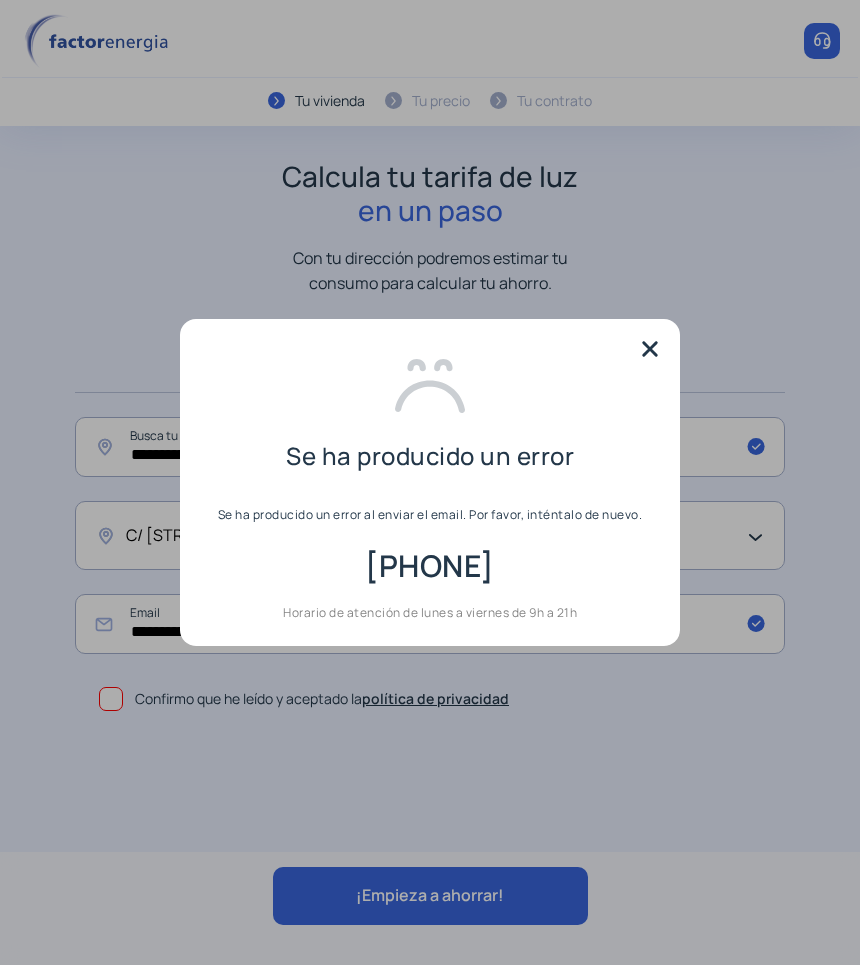 click at bounding box center (650, 349) 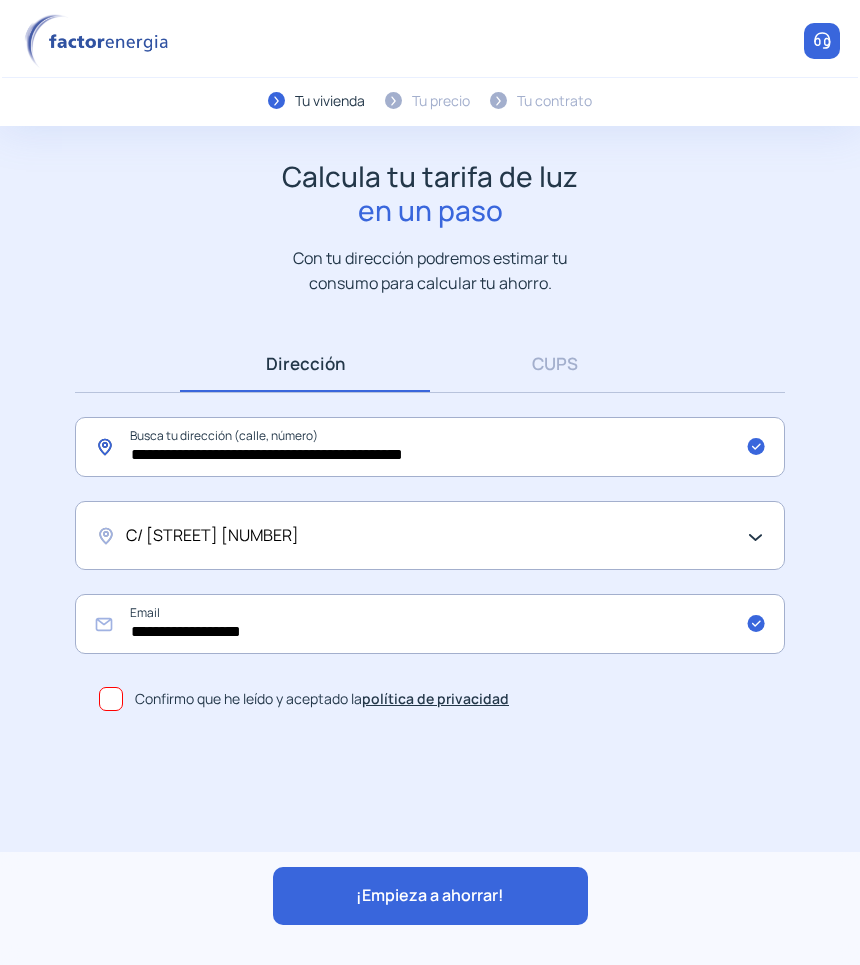 drag, startPoint x: 496, startPoint y: 446, endPoint x: -153, endPoint y: 441, distance: 649.0193 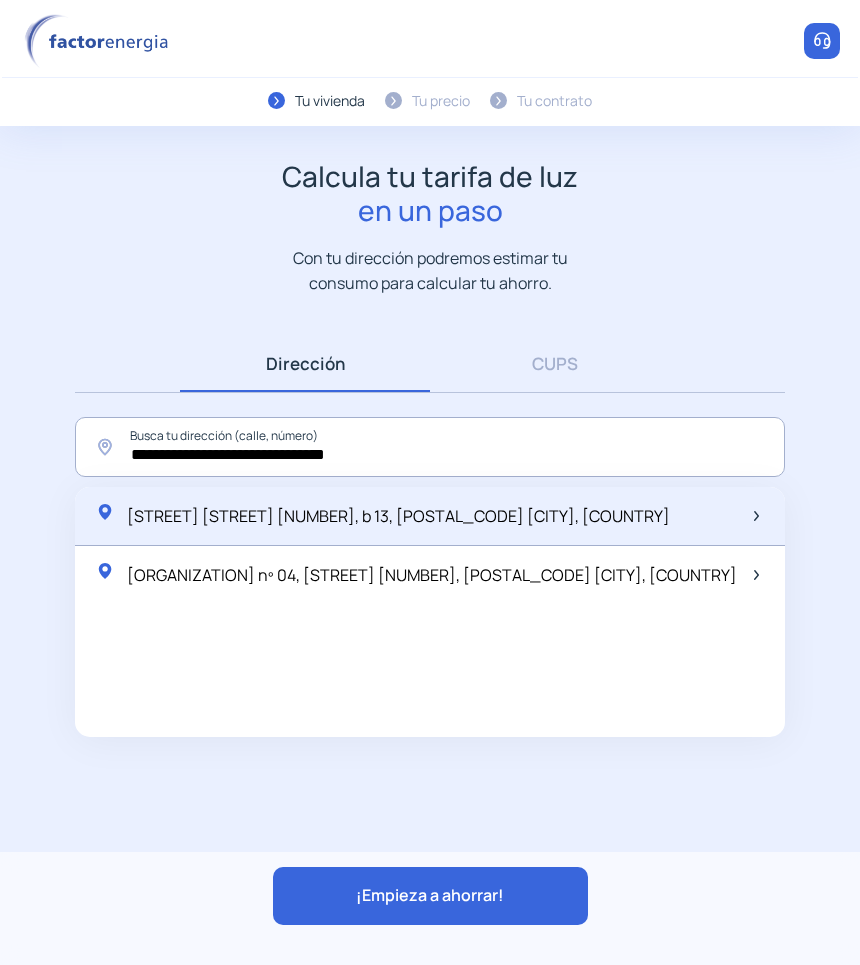 click on "Calle [STREET_NAME], [NUMBER], b [NUMBER], [POSTAL_CODE] [CITY], [COUNTRY]" 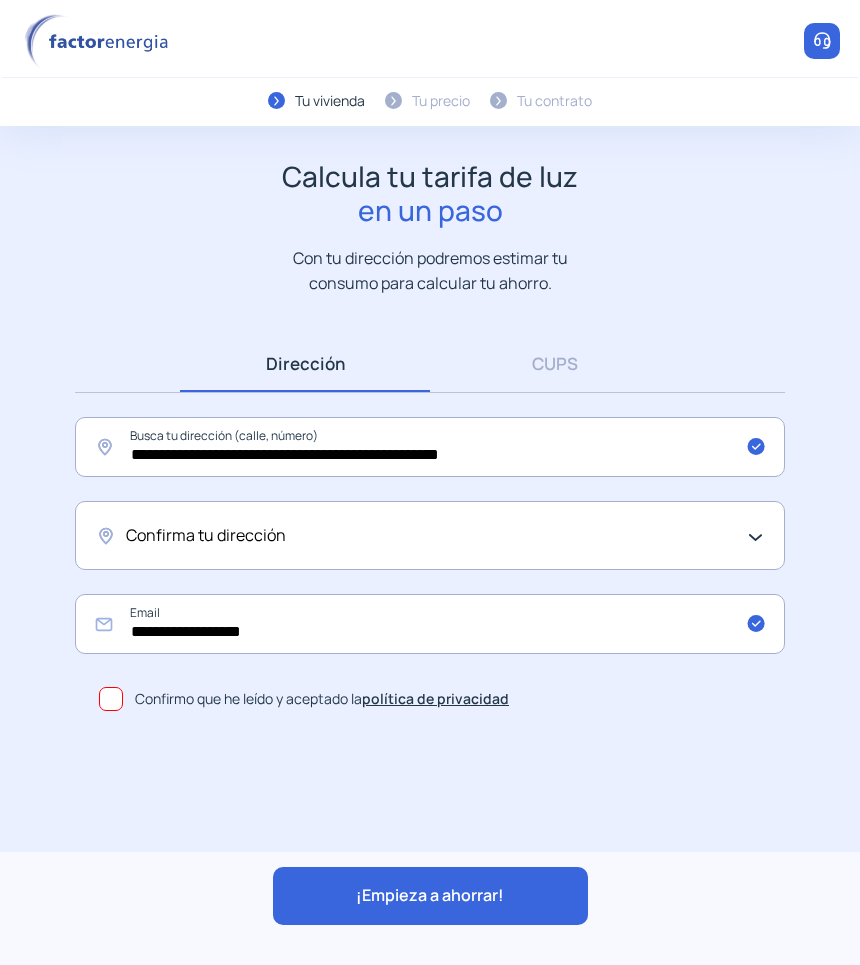click on "Confirma tu dirección" 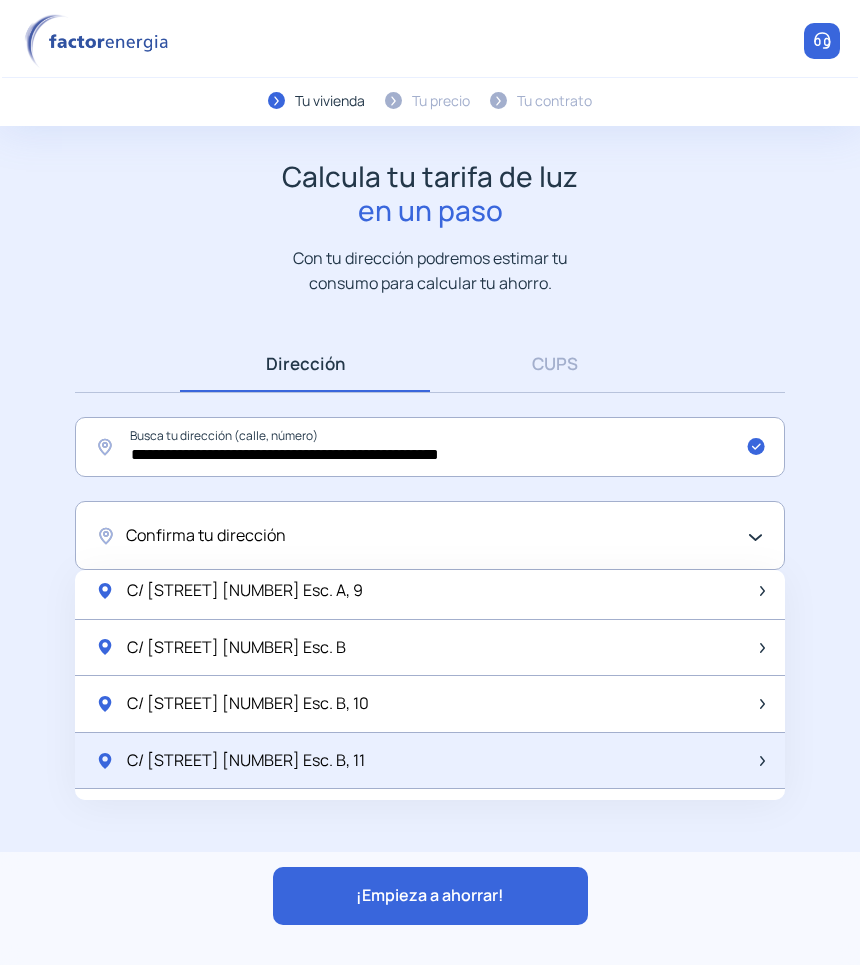 scroll, scrollTop: 2000, scrollLeft: 0, axis: vertical 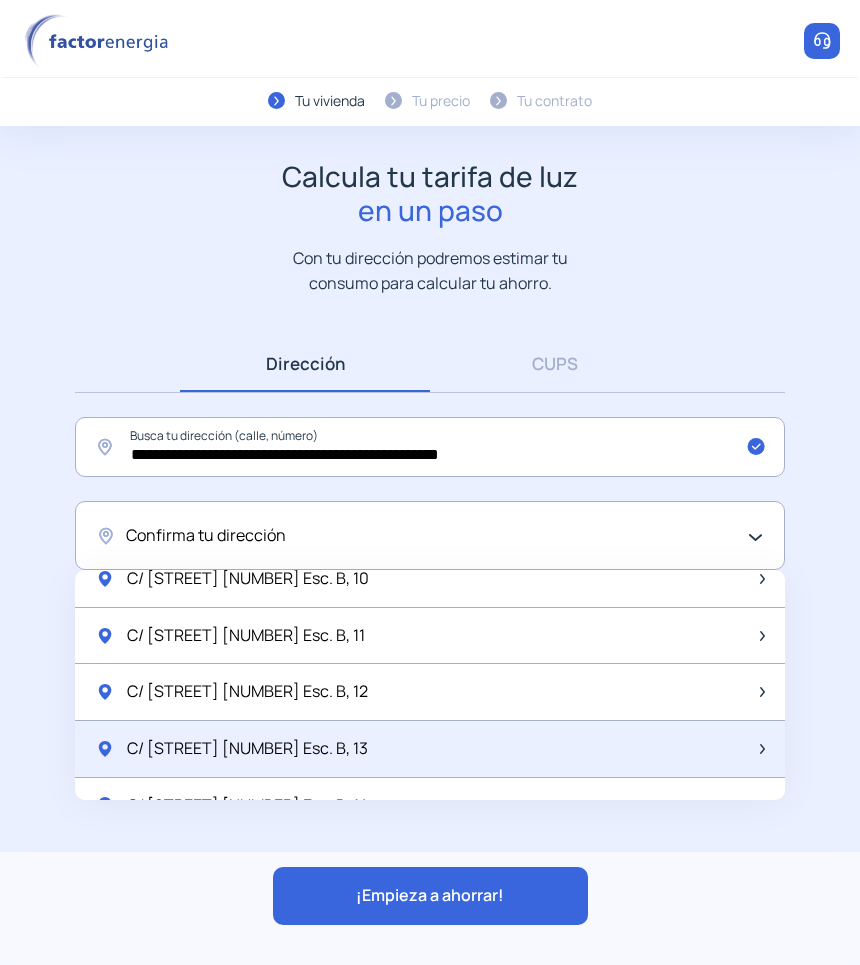 click on "C/ [STREET_NAME], [NUMBER] Esc. B, [NUMBER]" 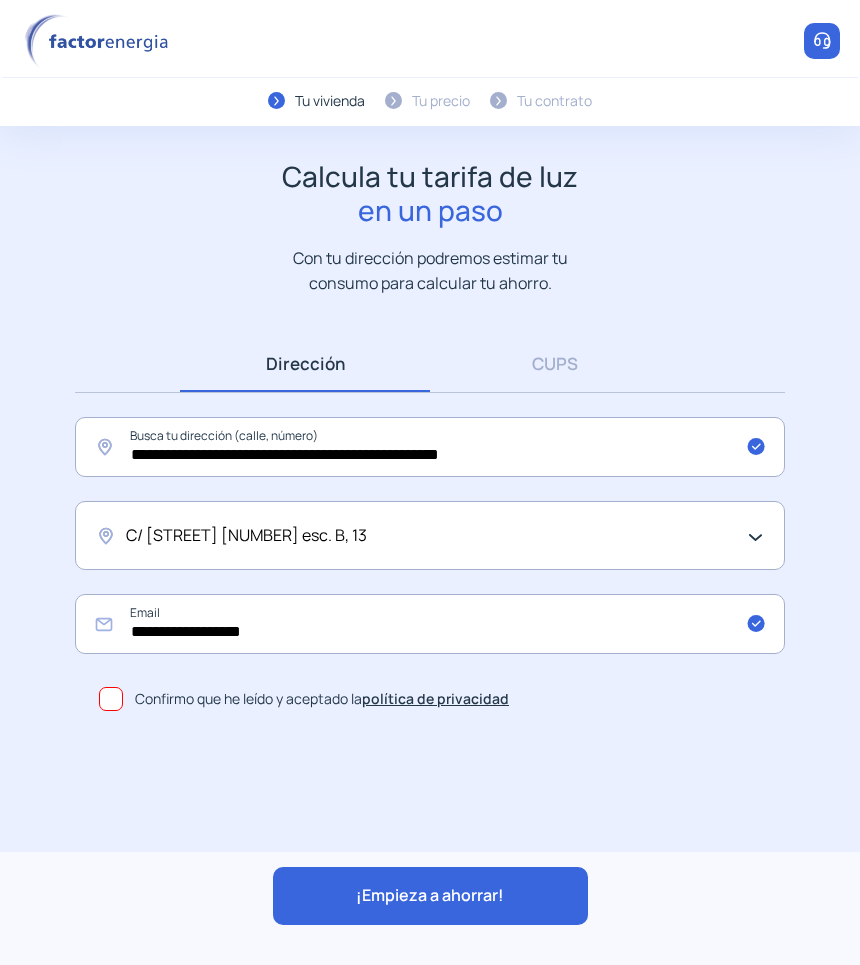 click on "¡Empieza a ahorrar!" 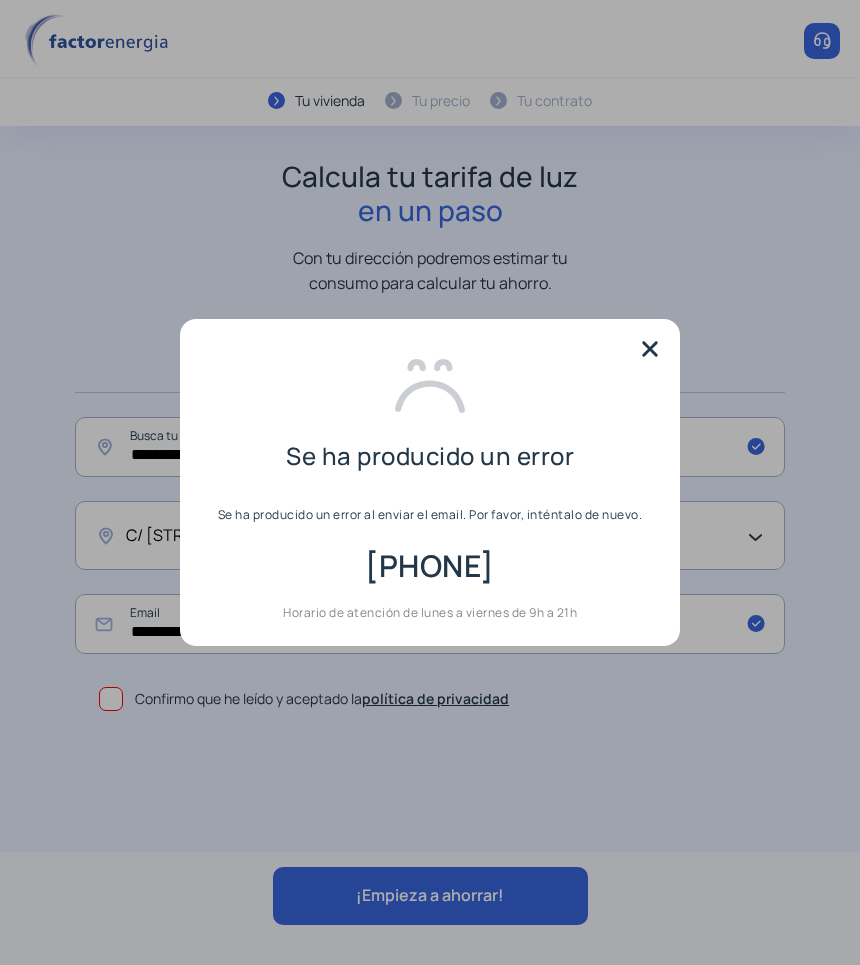 click at bounding box center [650, 349] 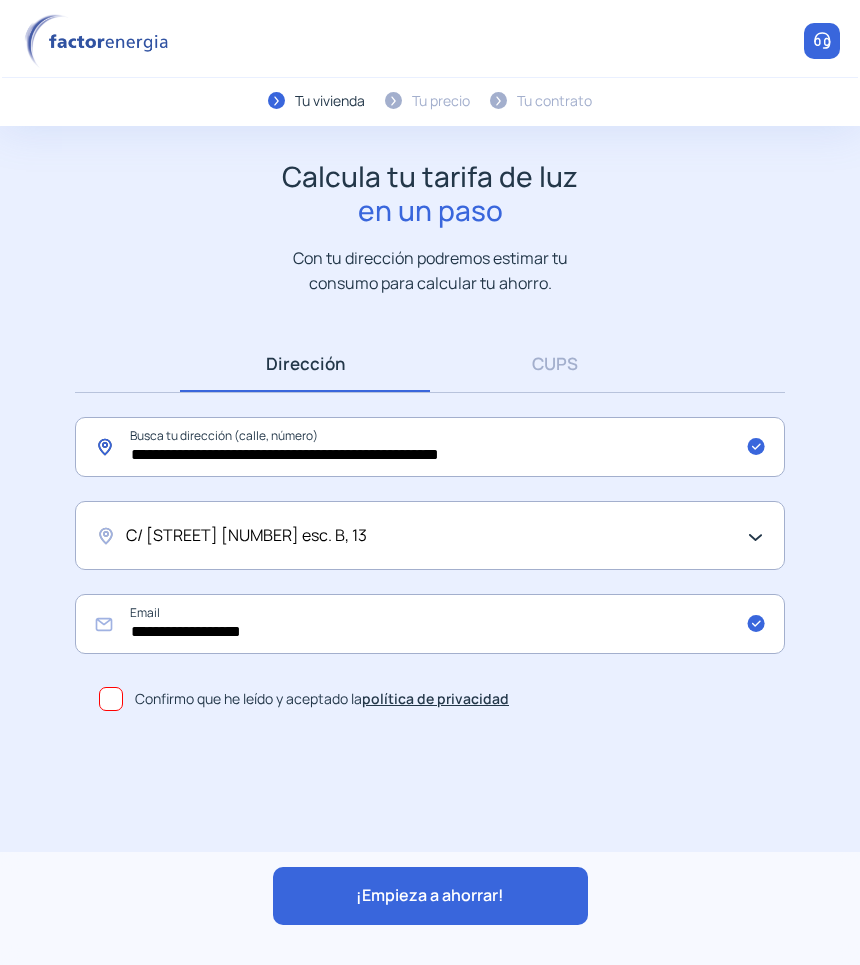 click on "**********" 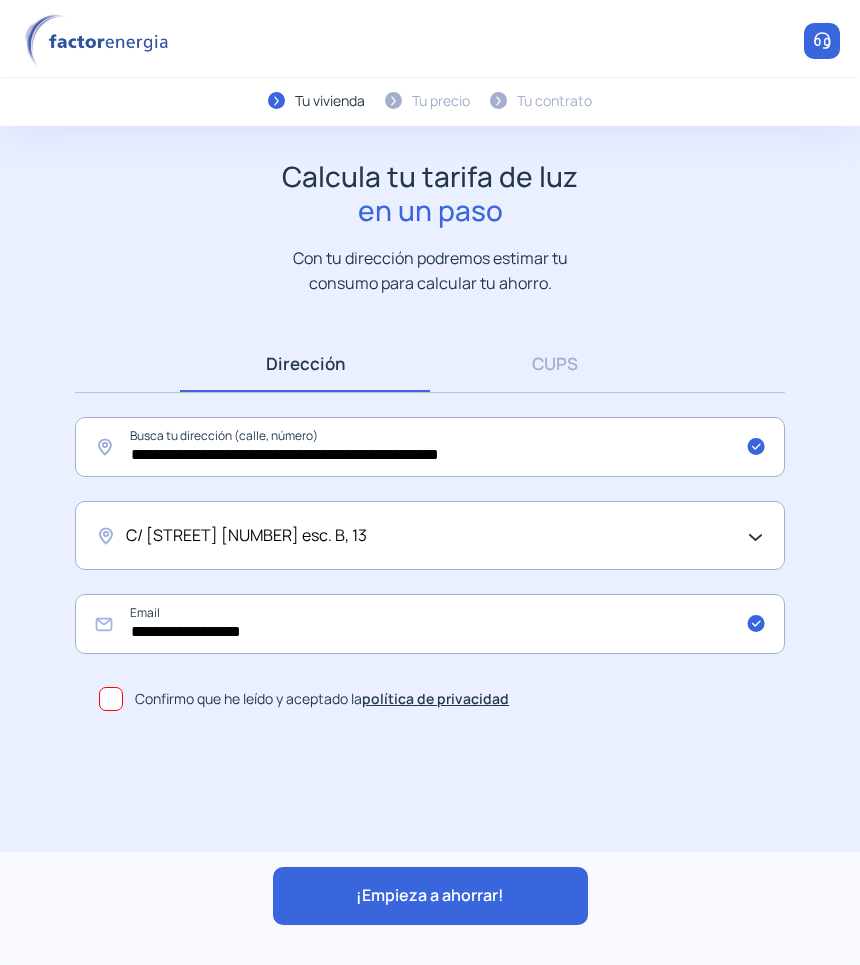 click on "C/ [STREET_NAME], [NUMBER] esc. B, [NUMBER]" 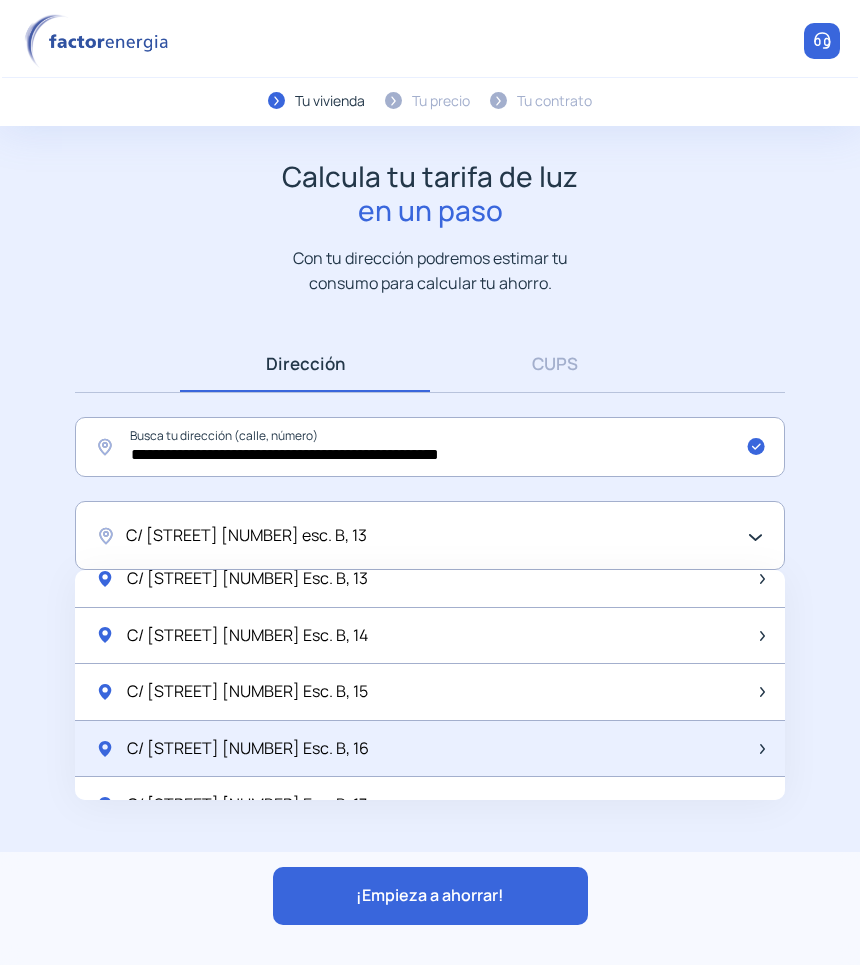 scroll, scrollTop: 2125, scrollLeft: 0, axis: vertical 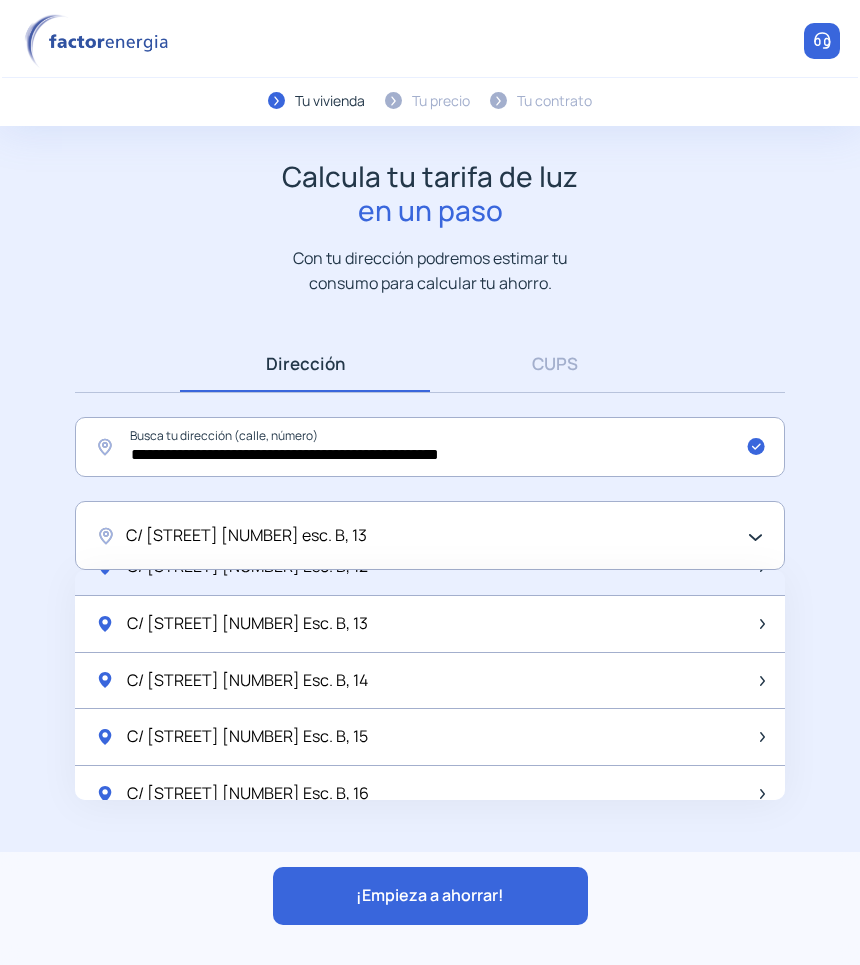 click on "C/ [STREET_NAME], [NUMBER] Esc. B, [NUMBER]" 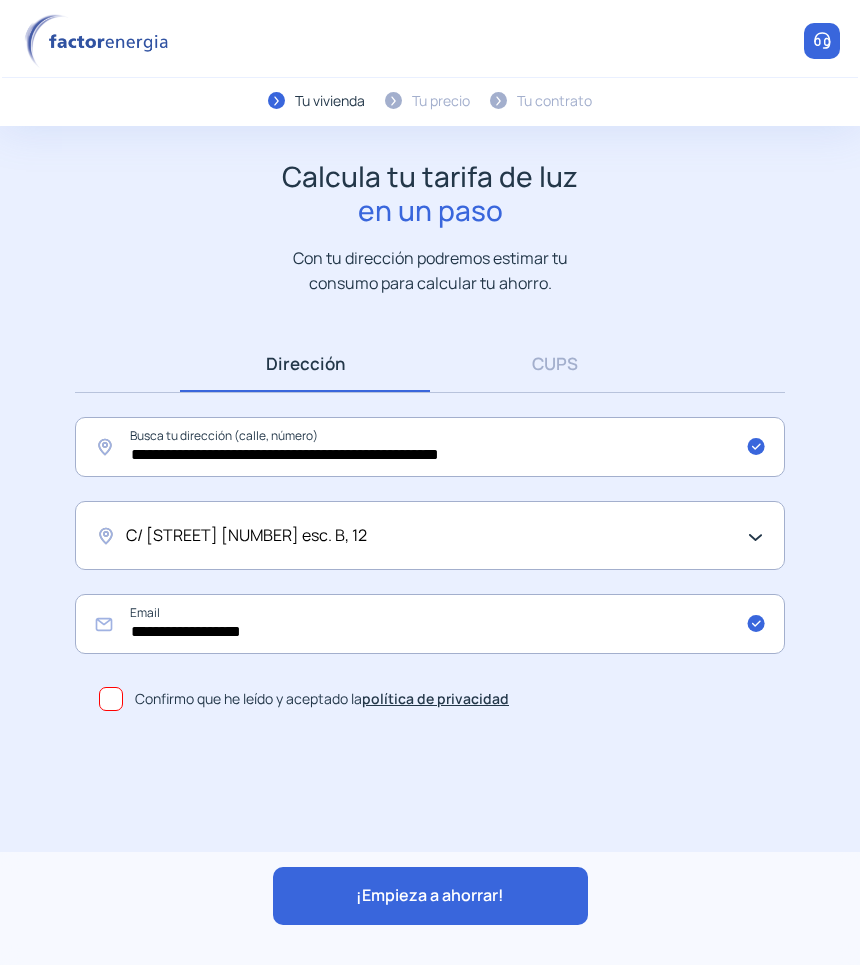 click on "¡Empieza a ahorrar!" 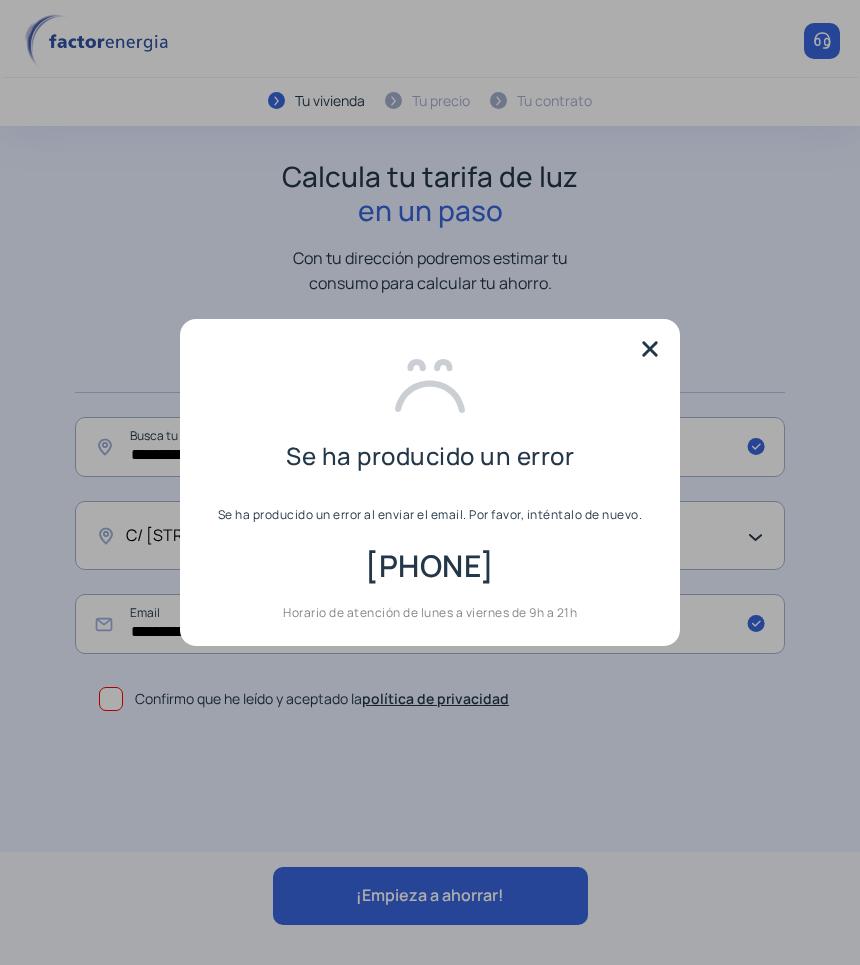 click at bounding box center [650, 349] 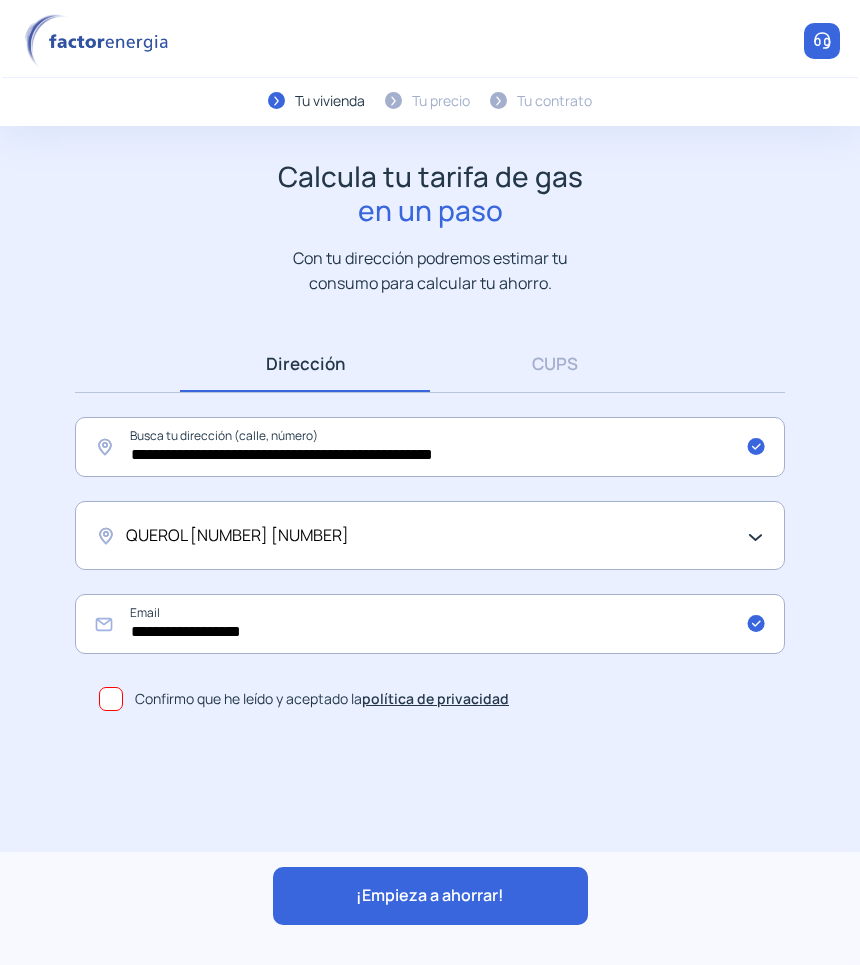 scroll, scrollTop: 0, scrollLeft: 0, axis: both 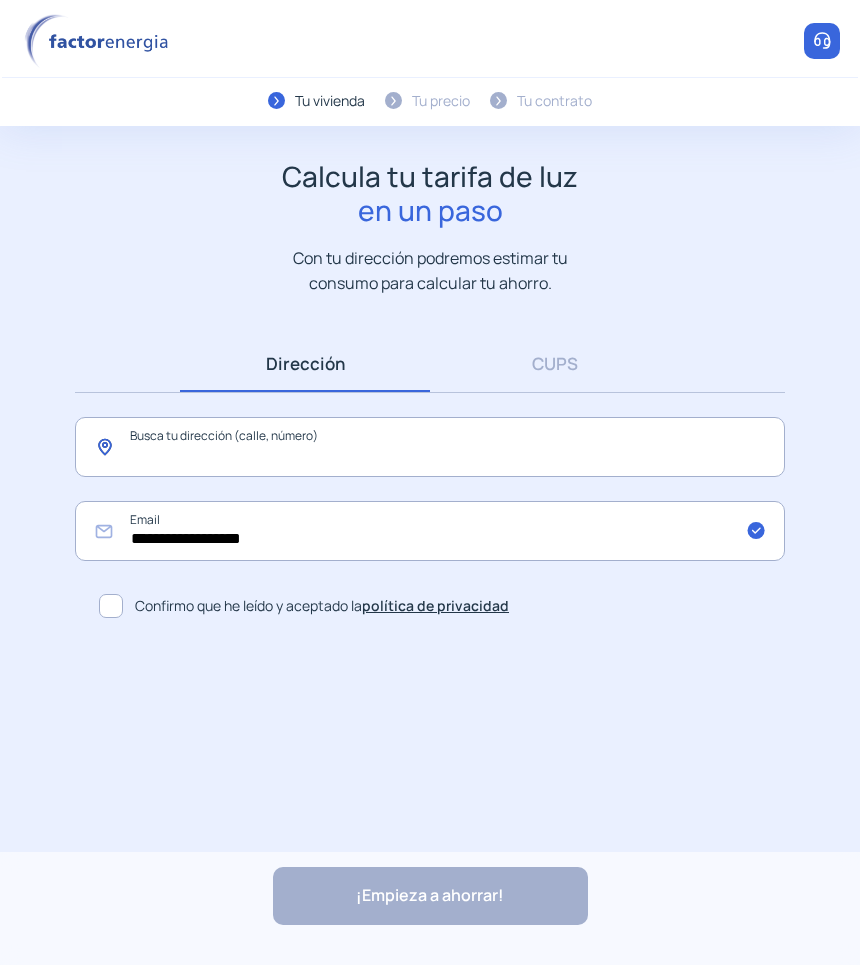 click 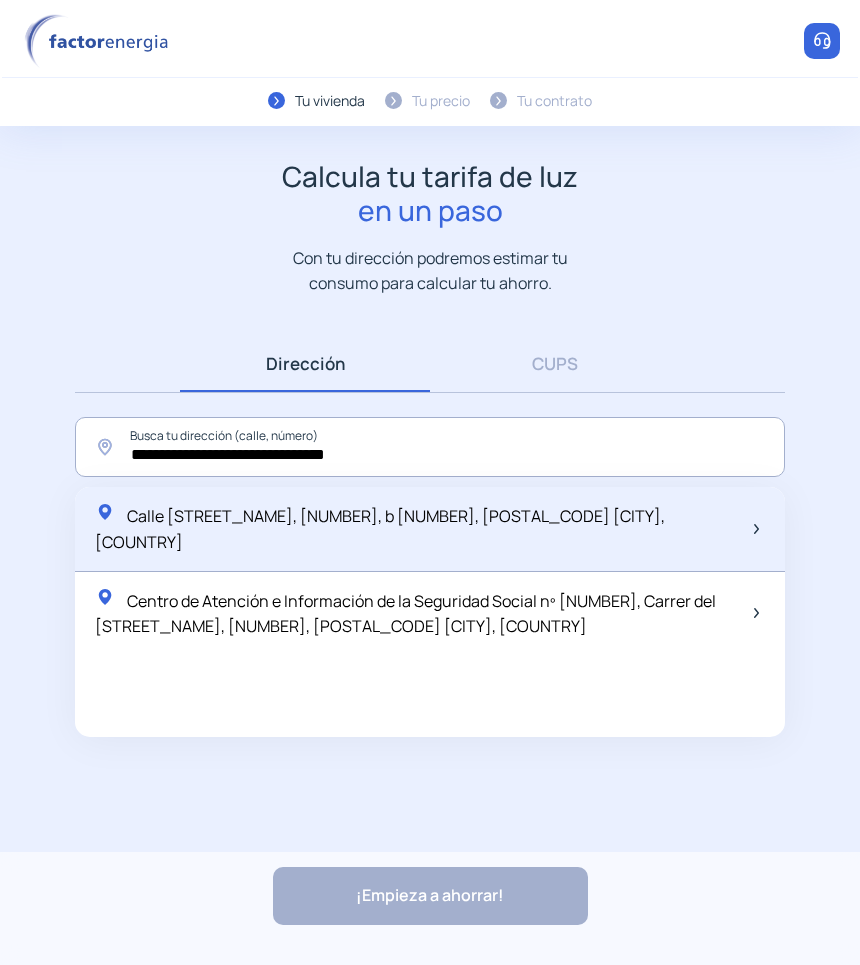 click on "Calle [STREET_NAME], [NUMBER], b [NUMBER], [POSTAL_CODE] [CITY], [COUNTRY]" 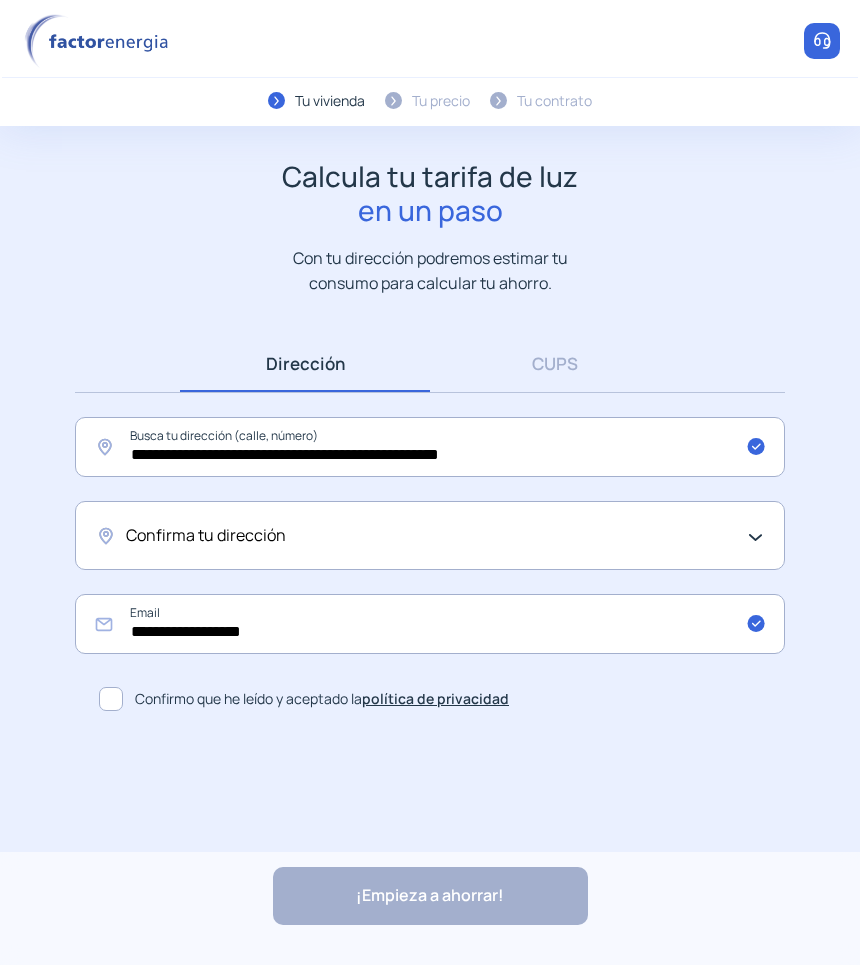 click on "Confirma tu dirección" 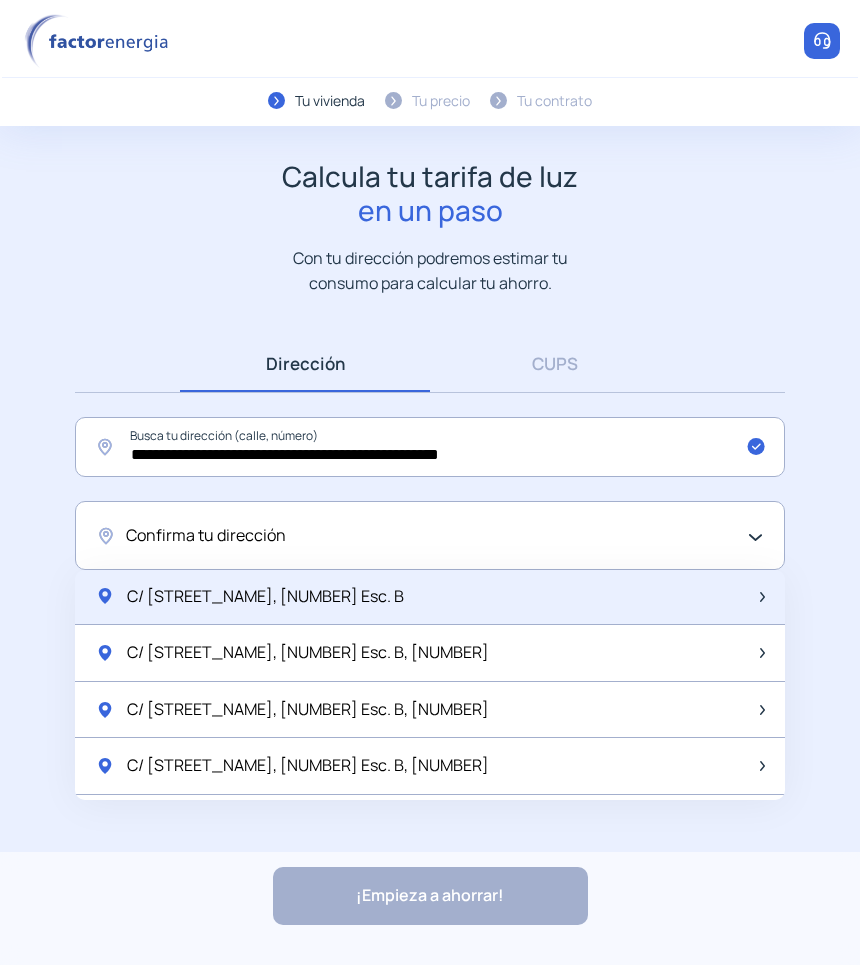 scroll, scrollTop: 2000, scrollLeft: 0, axis: vertical 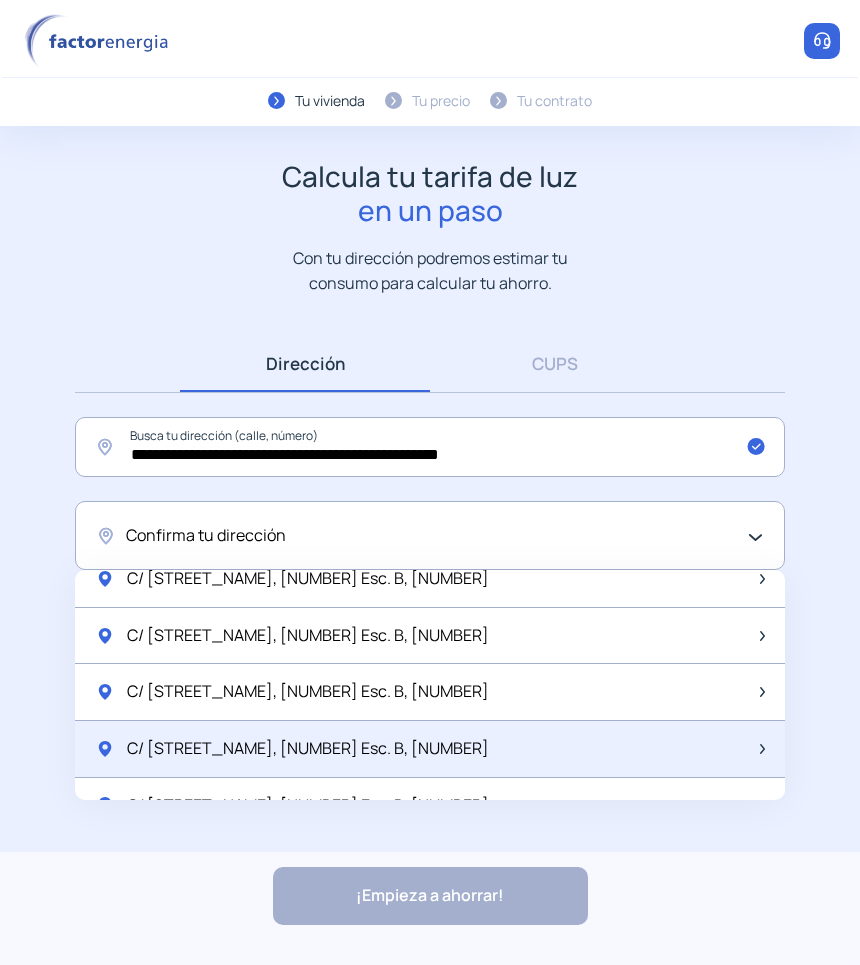 click on "C/ [STREET_NAME], [NUMBER] Esc. B, [NUMBER]" 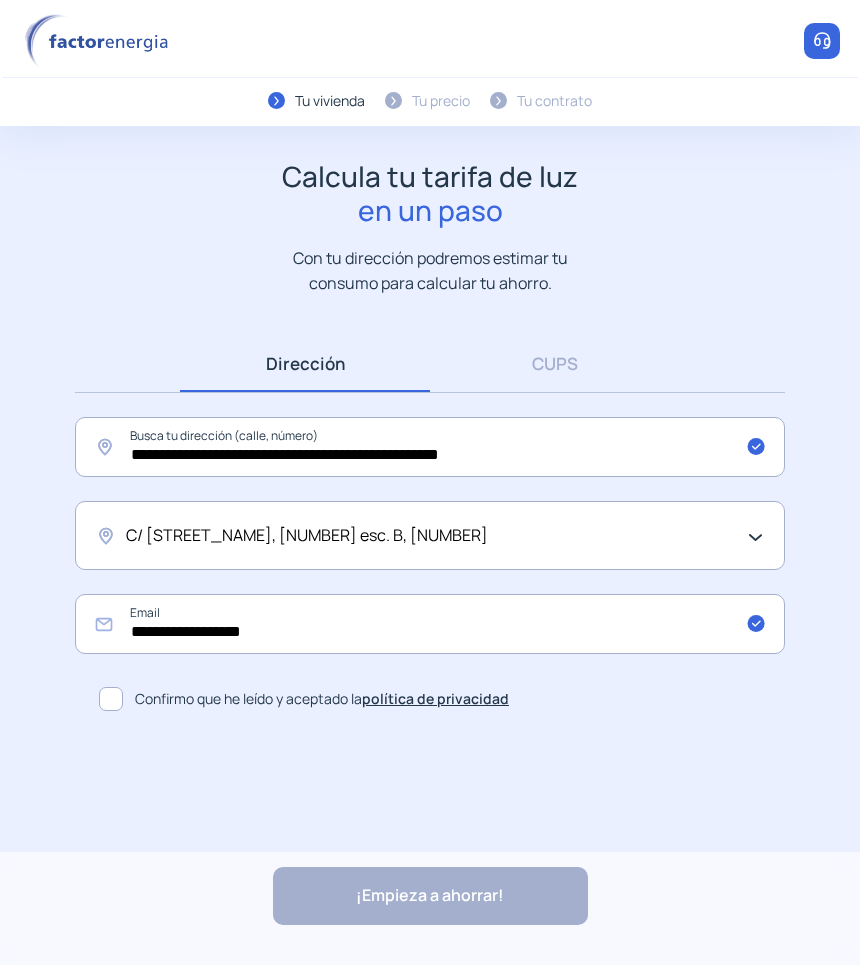 click 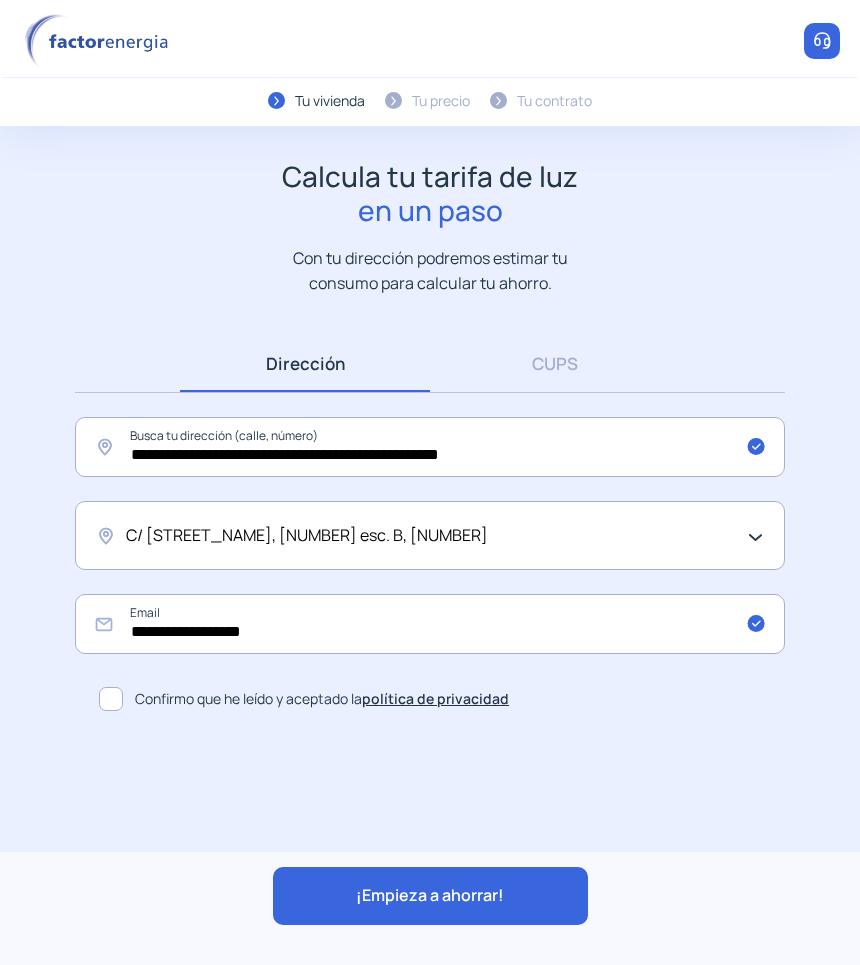 click on "¡Empieza a ahorrar!" 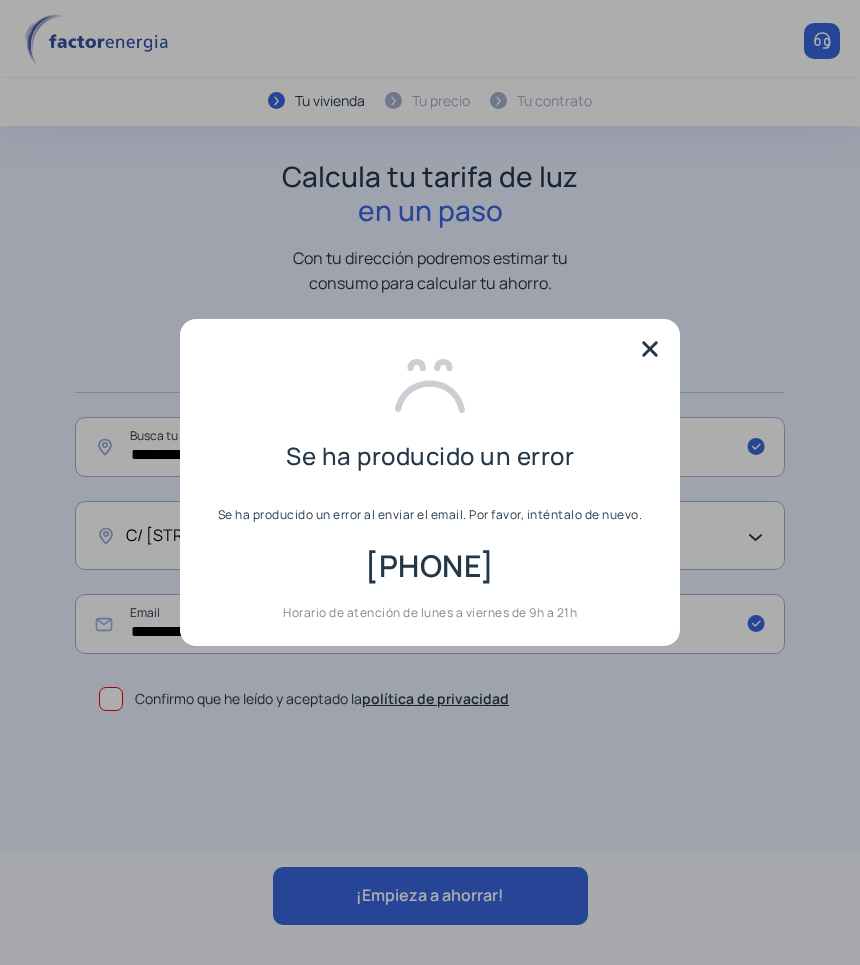 click at bounding box center (650, 349) 